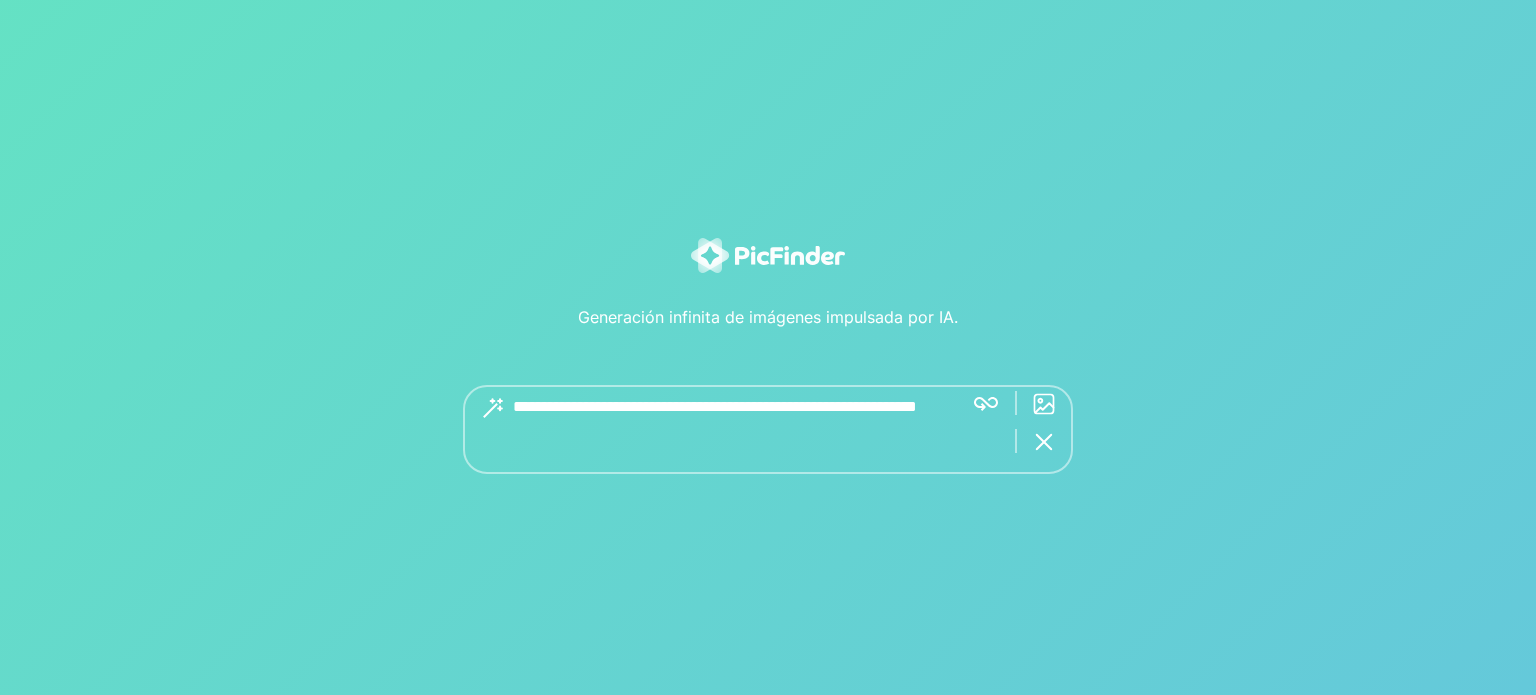 scroll, scrollTop: 0, scrollLeft: 0, axis: both 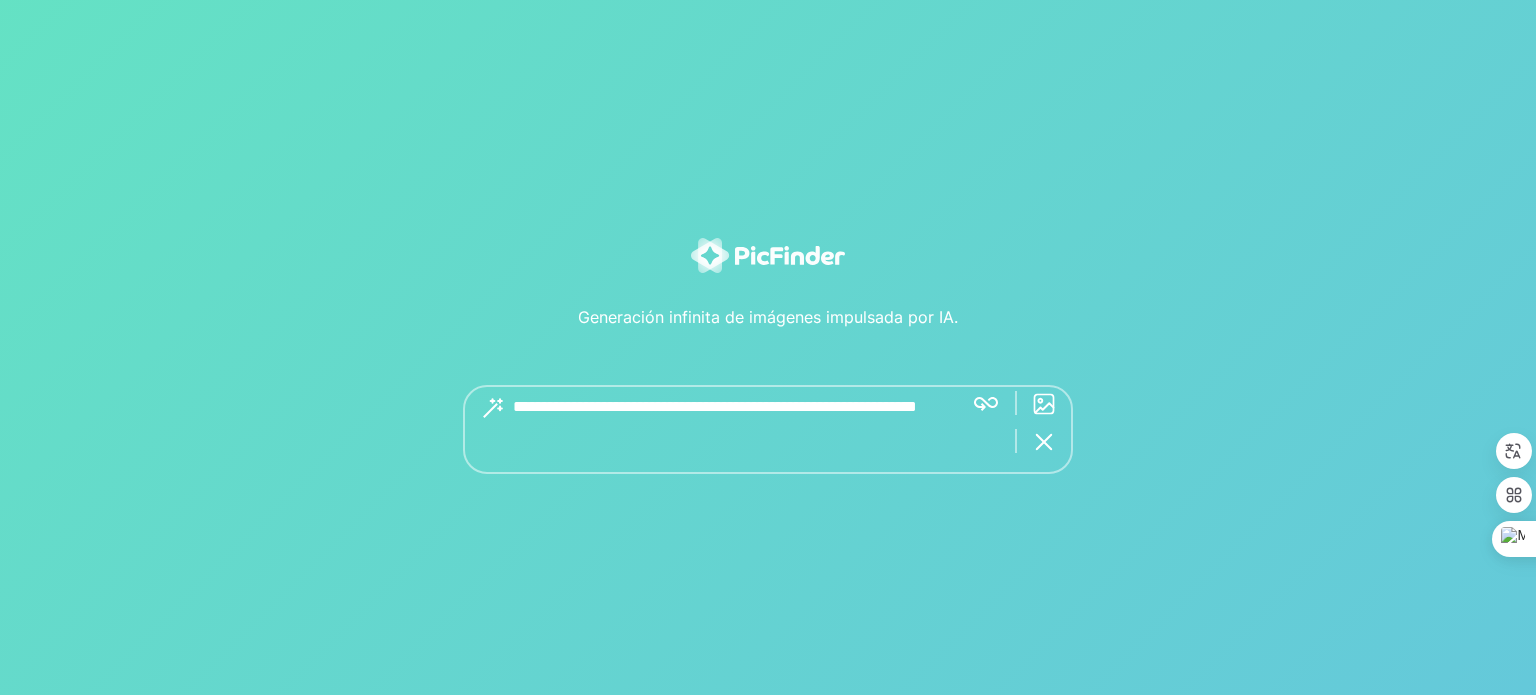 click at bounding box center (730, 429) 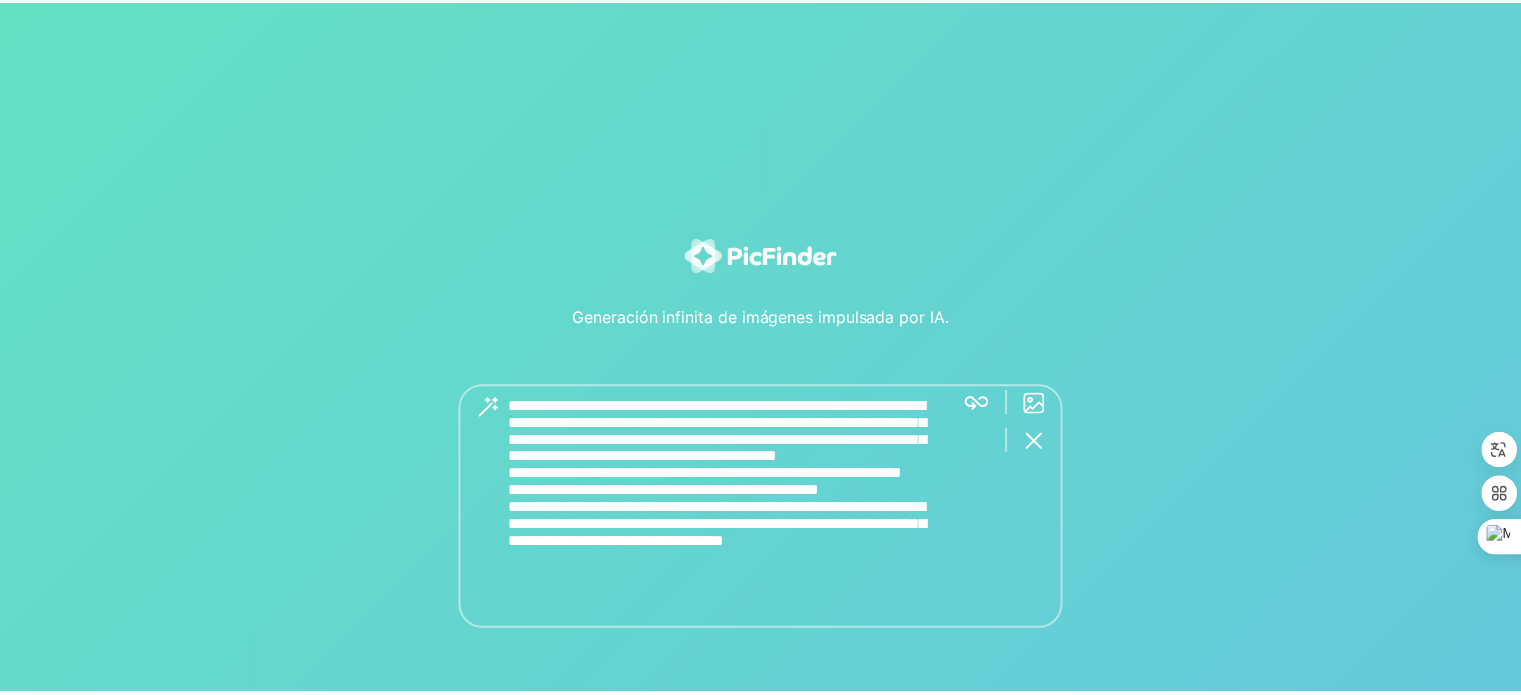 scroll, scrollTop: 6, scrollLeft: 0, axis: vertical 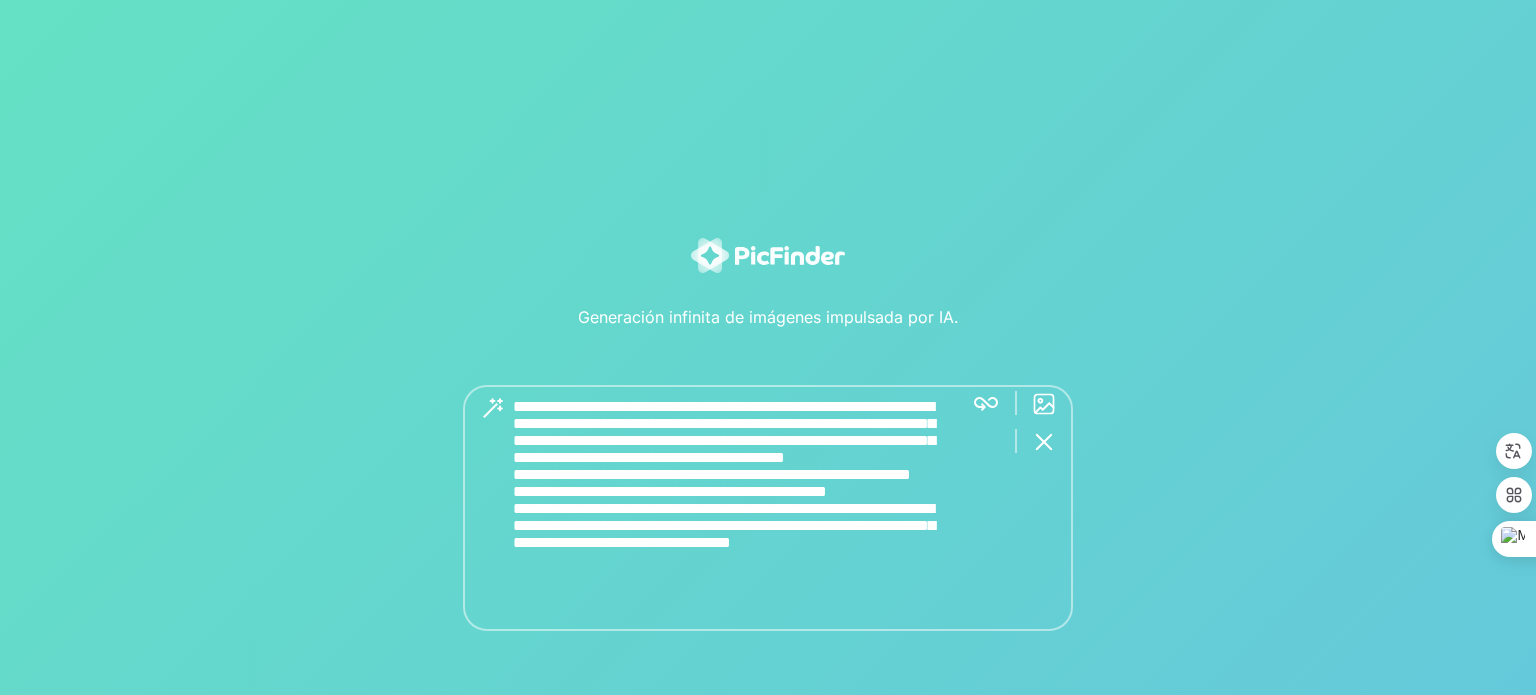 type on "**********" 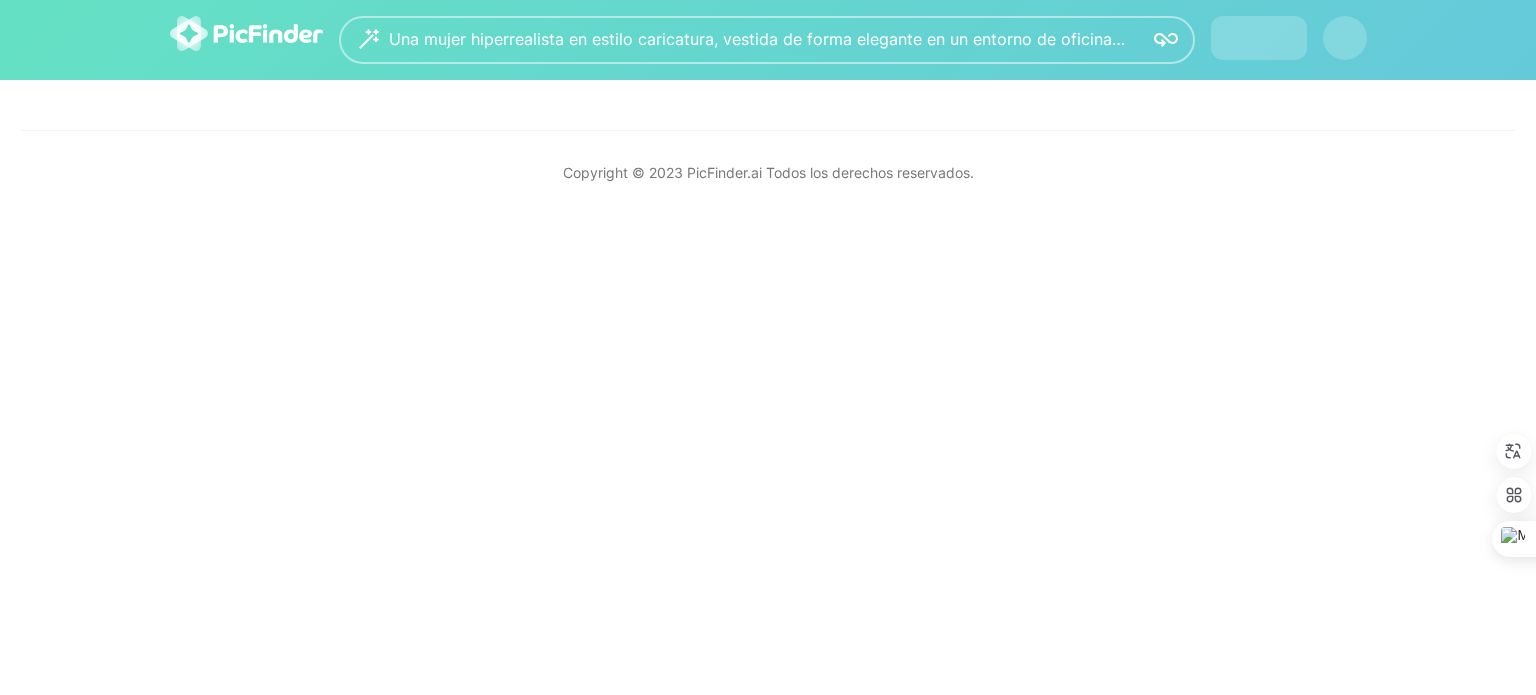 click on "Una mujer hiperrealista en estilo caricatura, vestida de forma elegante en un entorno de oficina caótica, con papeles volando, una impresora en llamas y un café derramado sobre el teclado. Ella sostiene una banana a medio pelar como si fuera un micrófono. Texto sobre la imagen en fuente divertida y mediana: "Buenos Días" Frase humorística: “Hoy desayuno drama con potasio”. Marca de agua: símbolo de Piscis (dos peces) dentro de un rectángulo de encaje blanco, en la esquina inferior derecha, con el nombre "[FIRST]" en fuente cursiva, tamaño pequeño." at bounding box center [768, 40] 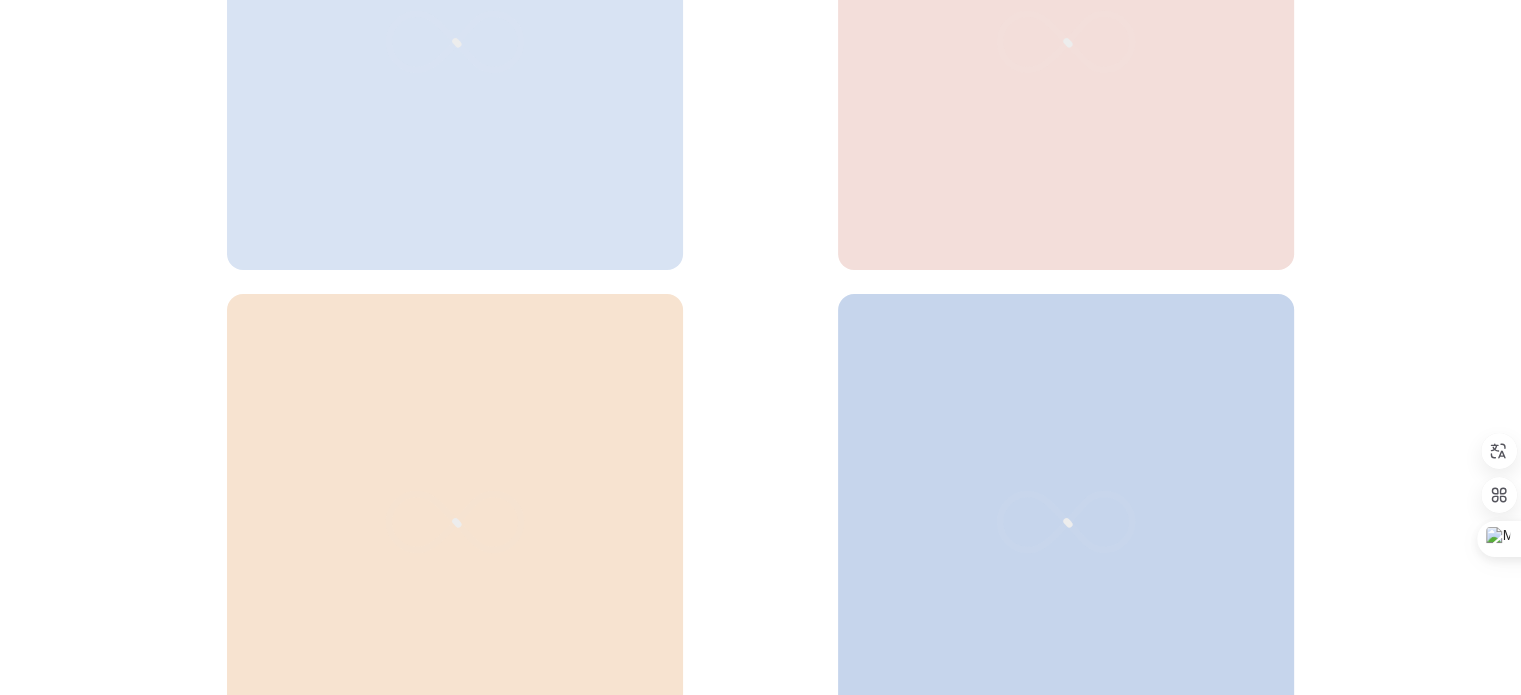 scroll, scrollTop: 960, scrollLeft: 0, axis: vertical 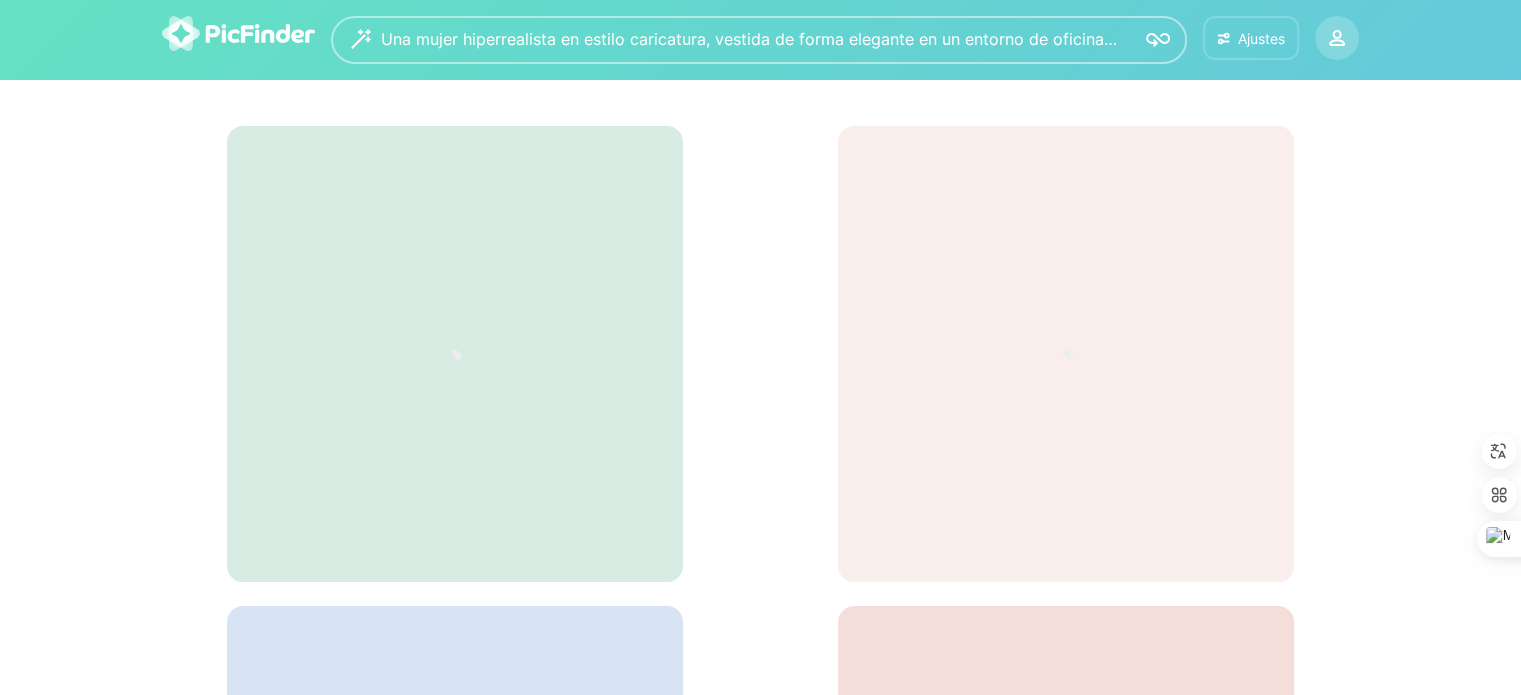 click on "Ajustes" at bounding box center (1261, 38) 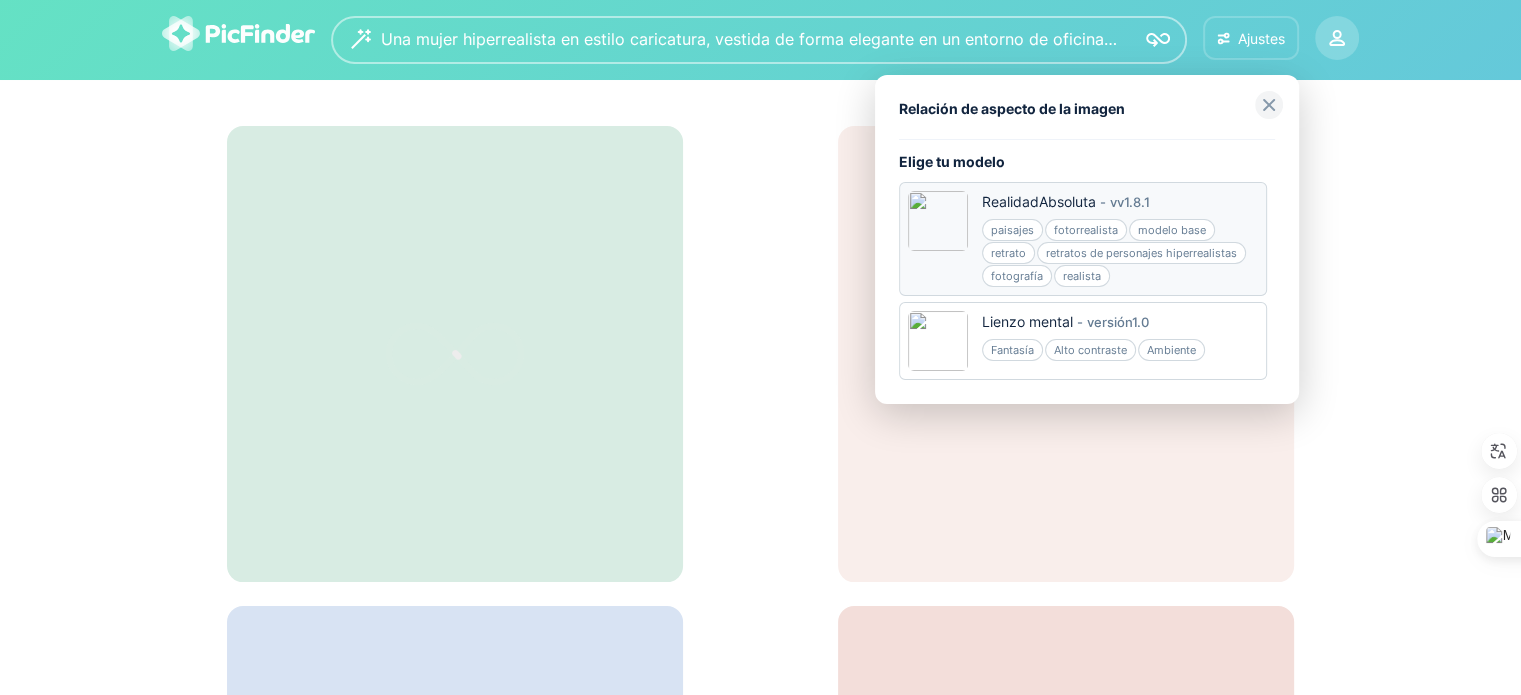 click on "fotorrealista" at bounding box center (1086, 230) 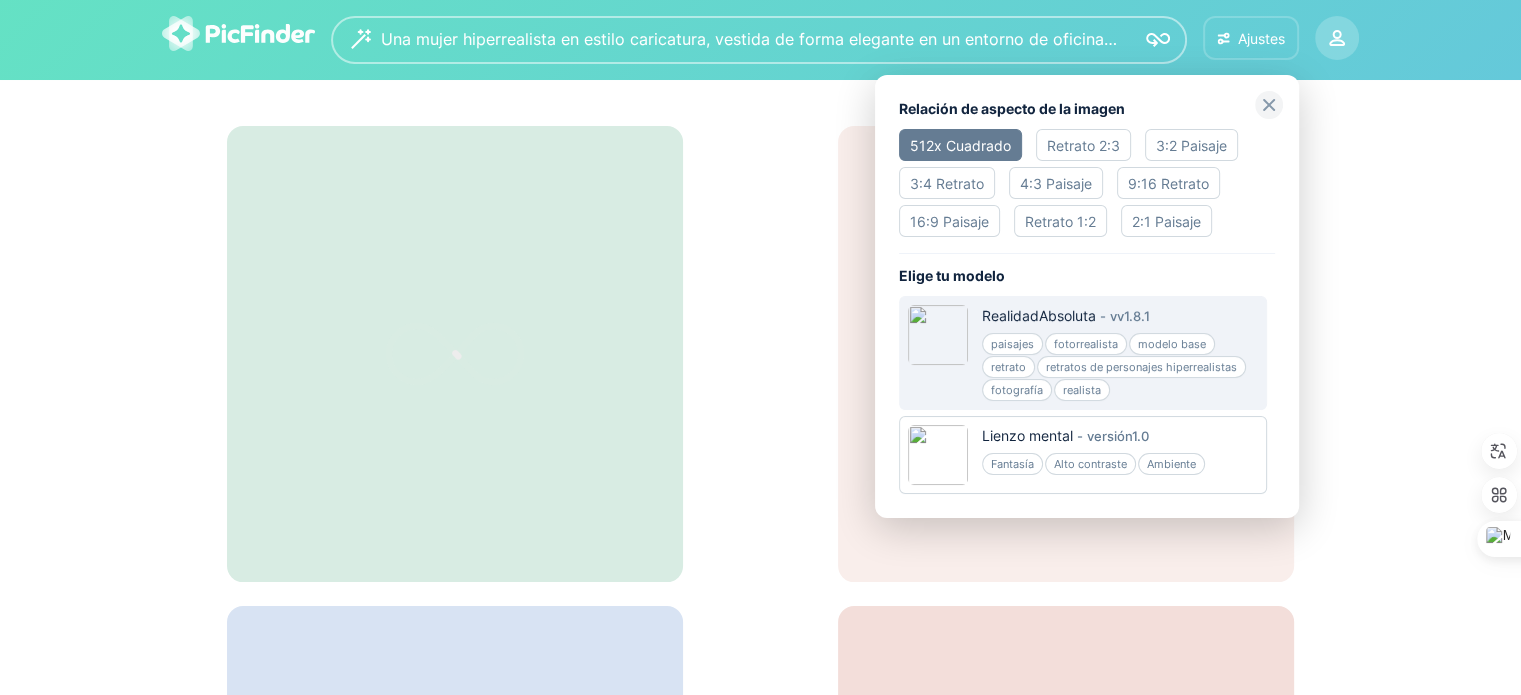click on "Retrato 2:3" at bounding box center [1083, 145] 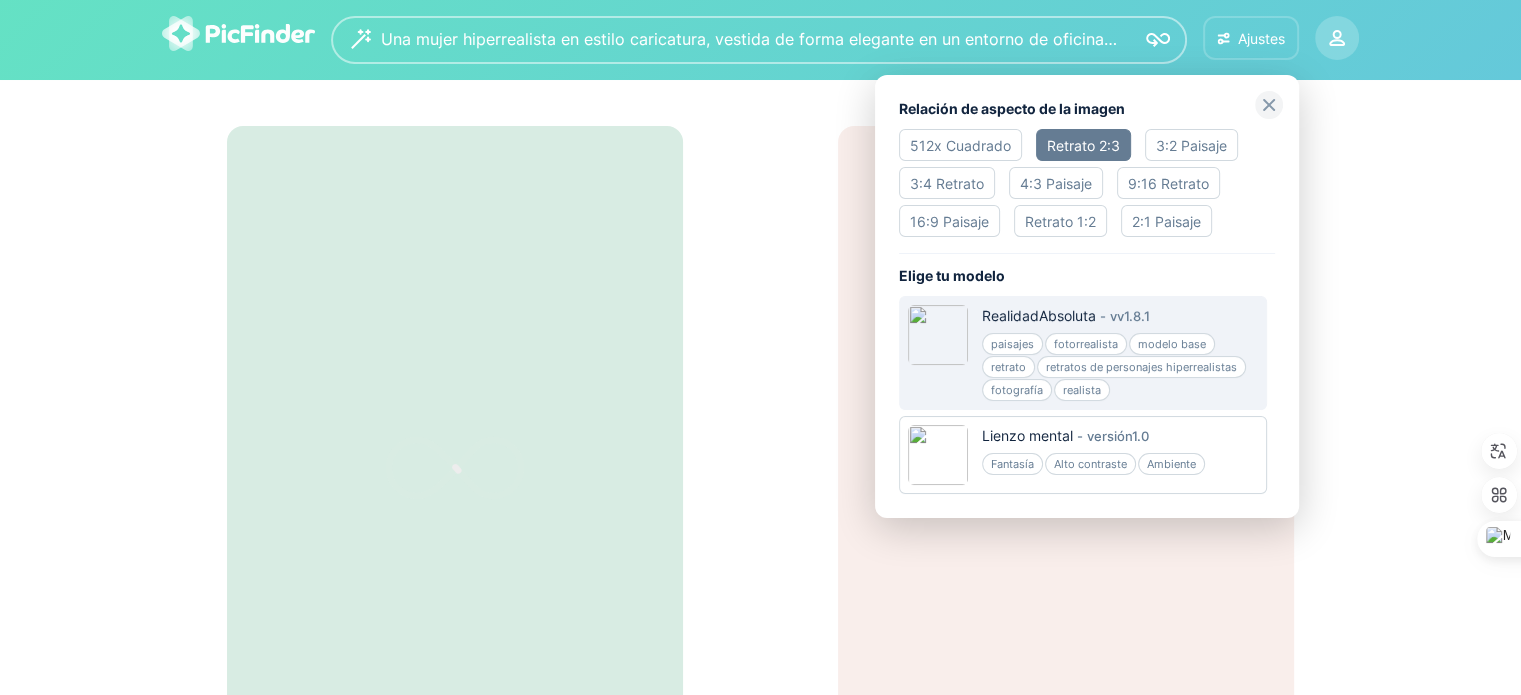 click on "9:16 Retrato" at bounding box center (1168, 183) 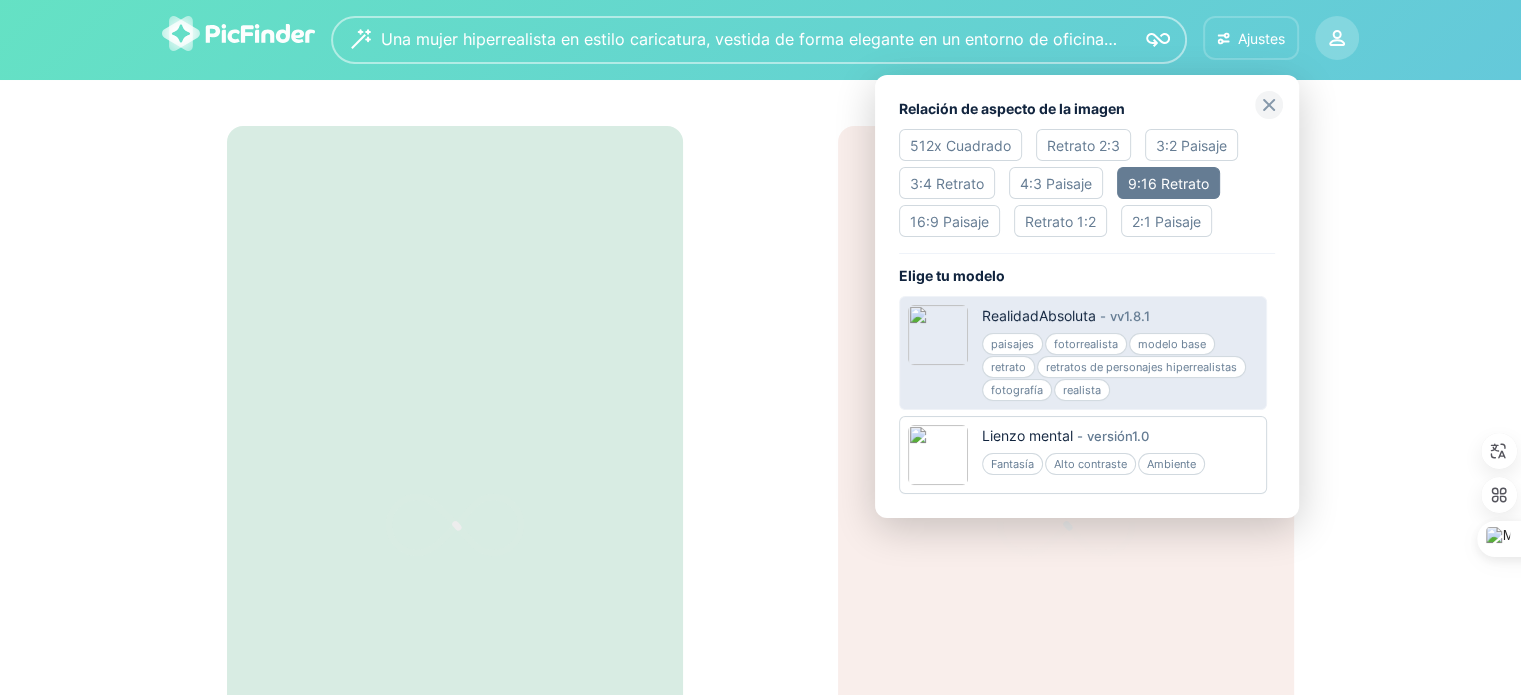 click on "fotorrealista" at bounding box center (1086, 344) 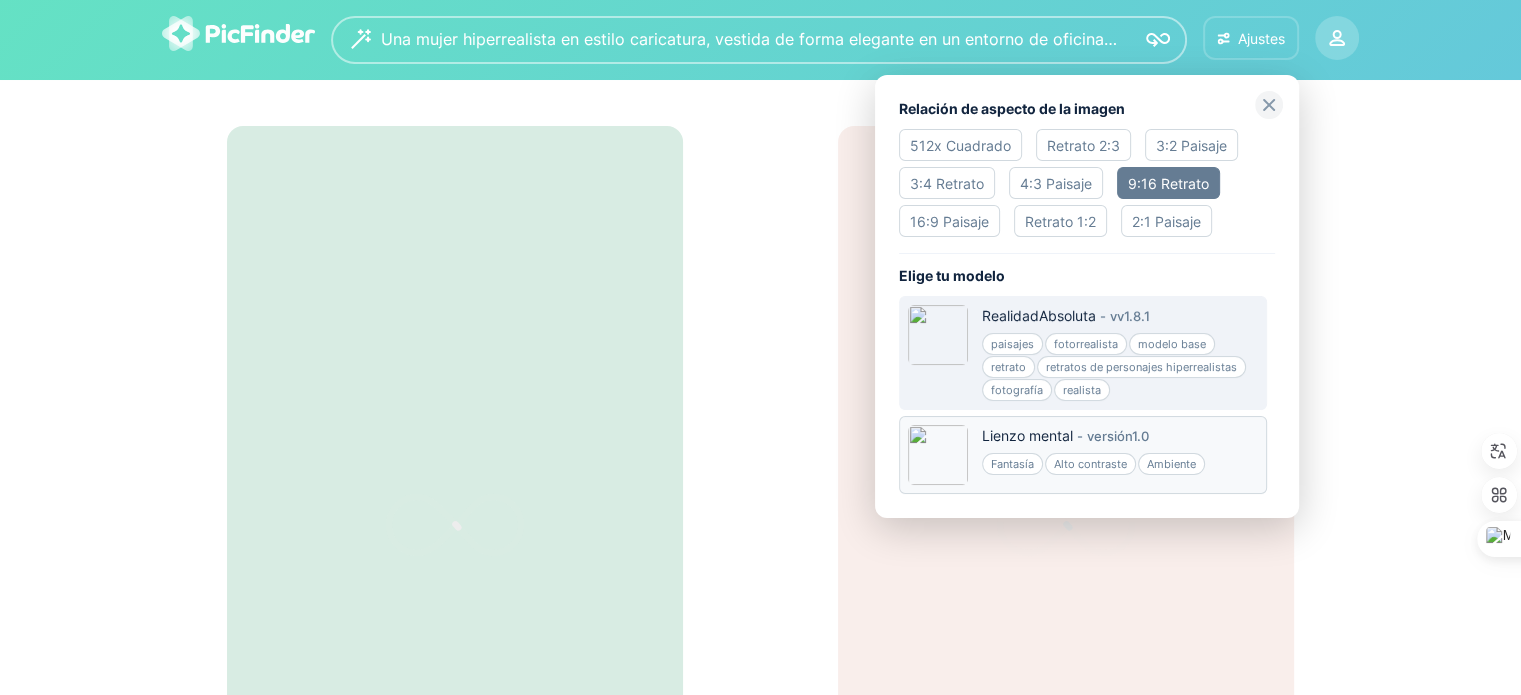 click on "Alto contraste" at bounding box center (1090, 464) 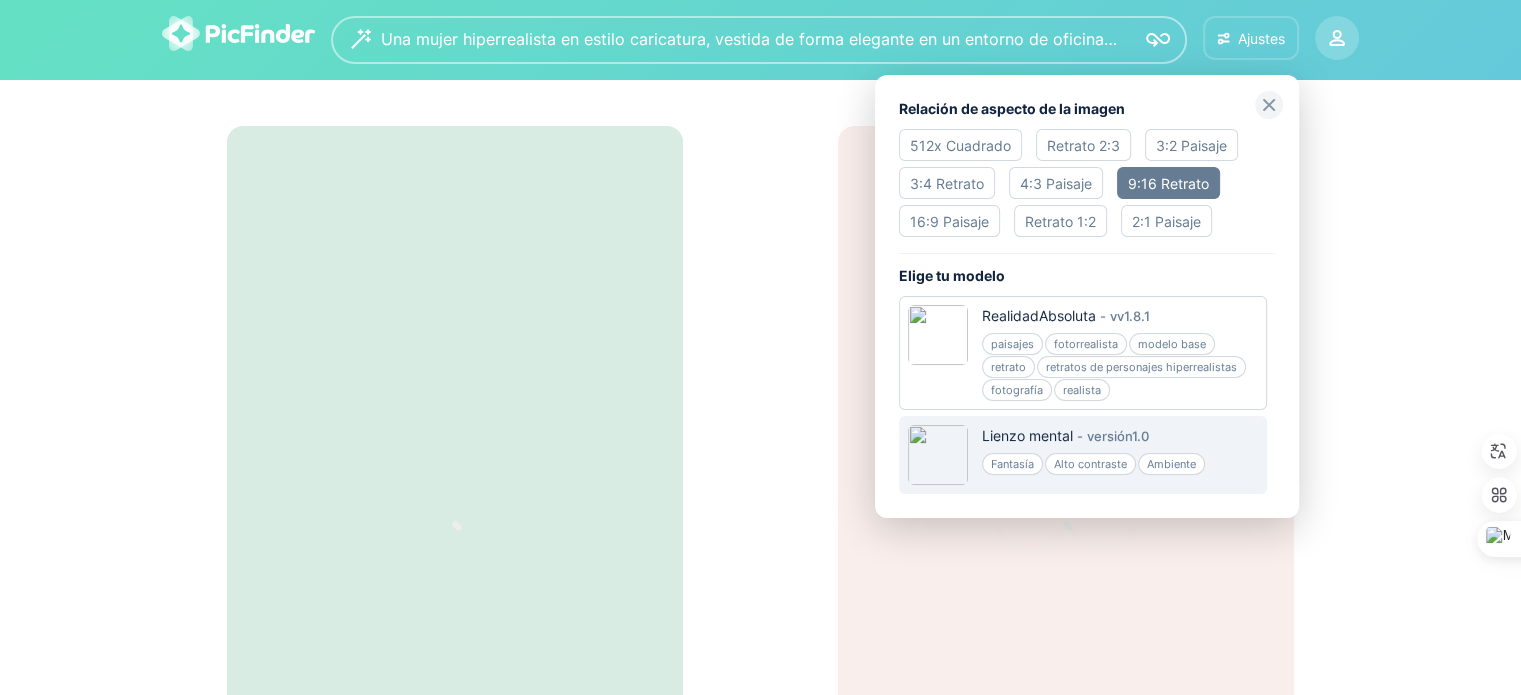 click at bounding box center (760, 347) 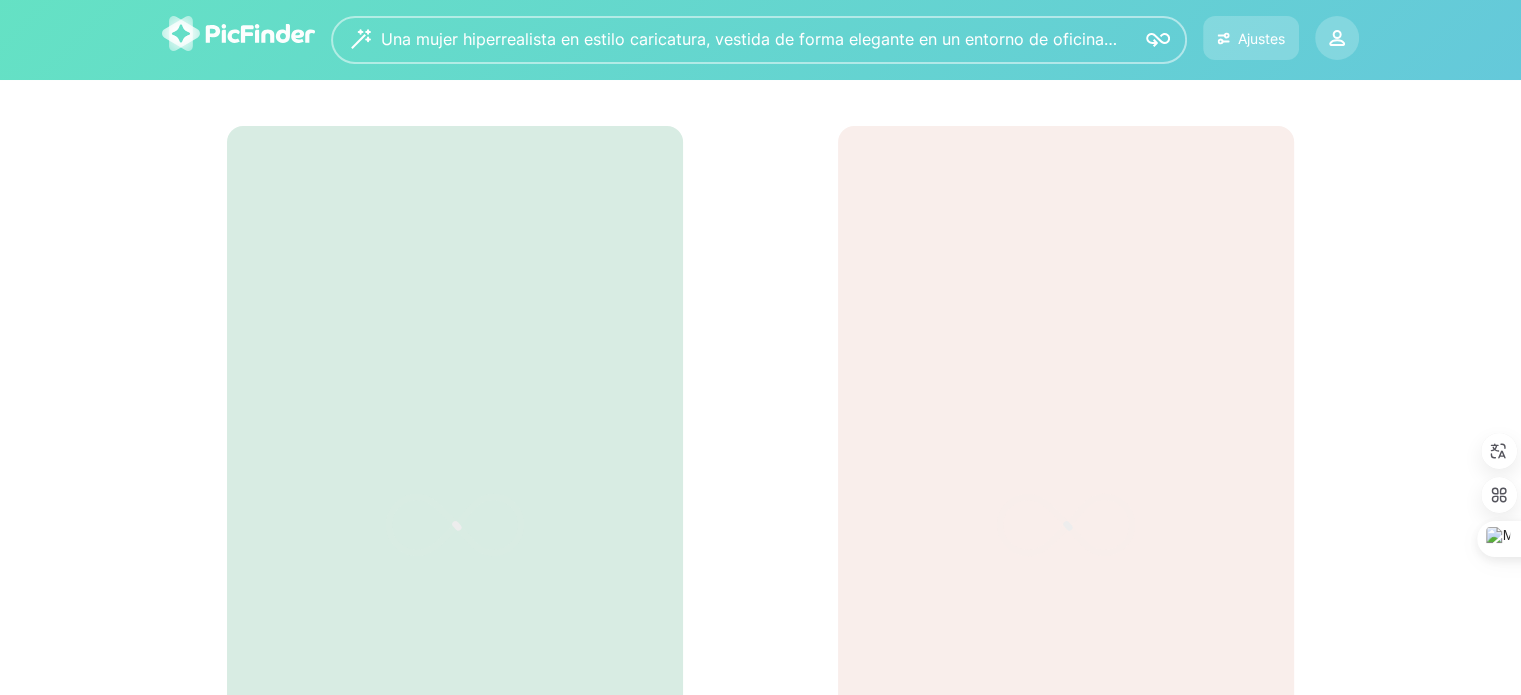 click at bounding box center [1158, 40] 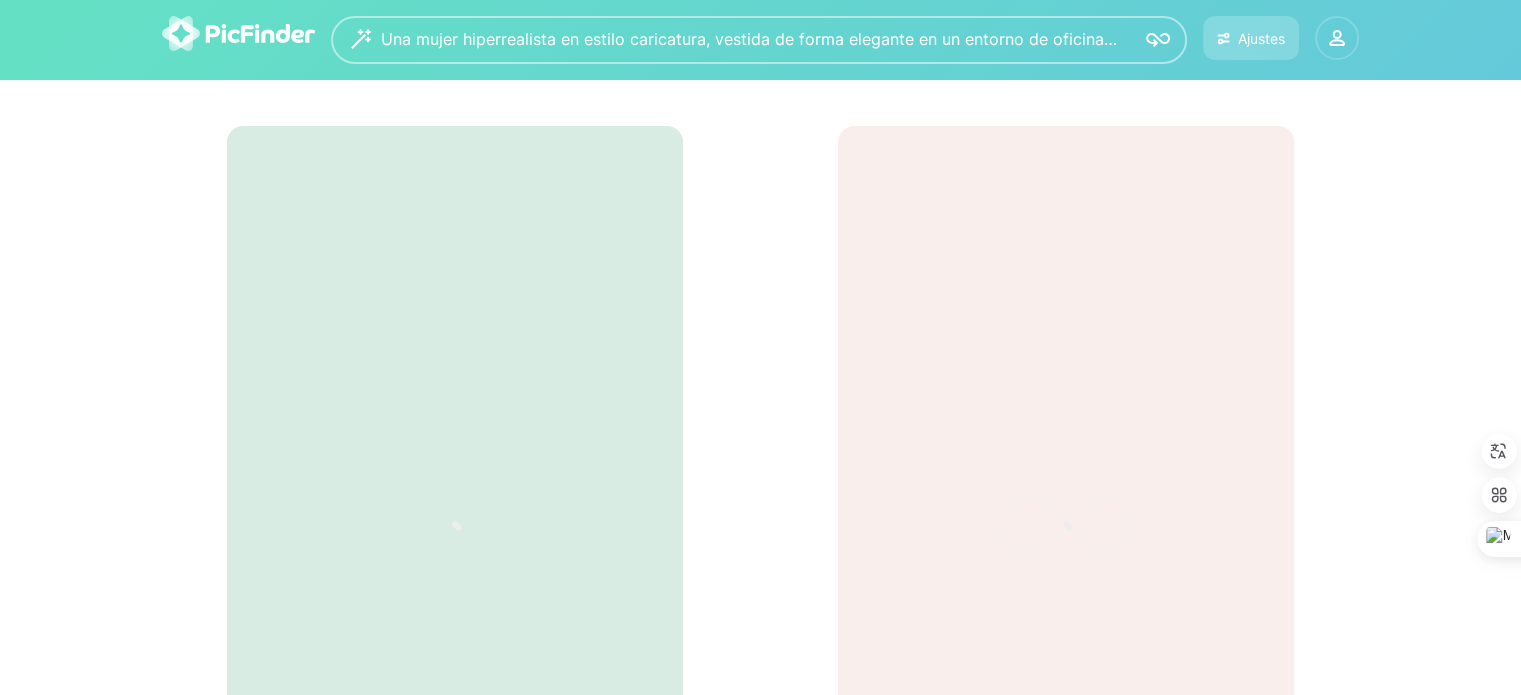 click 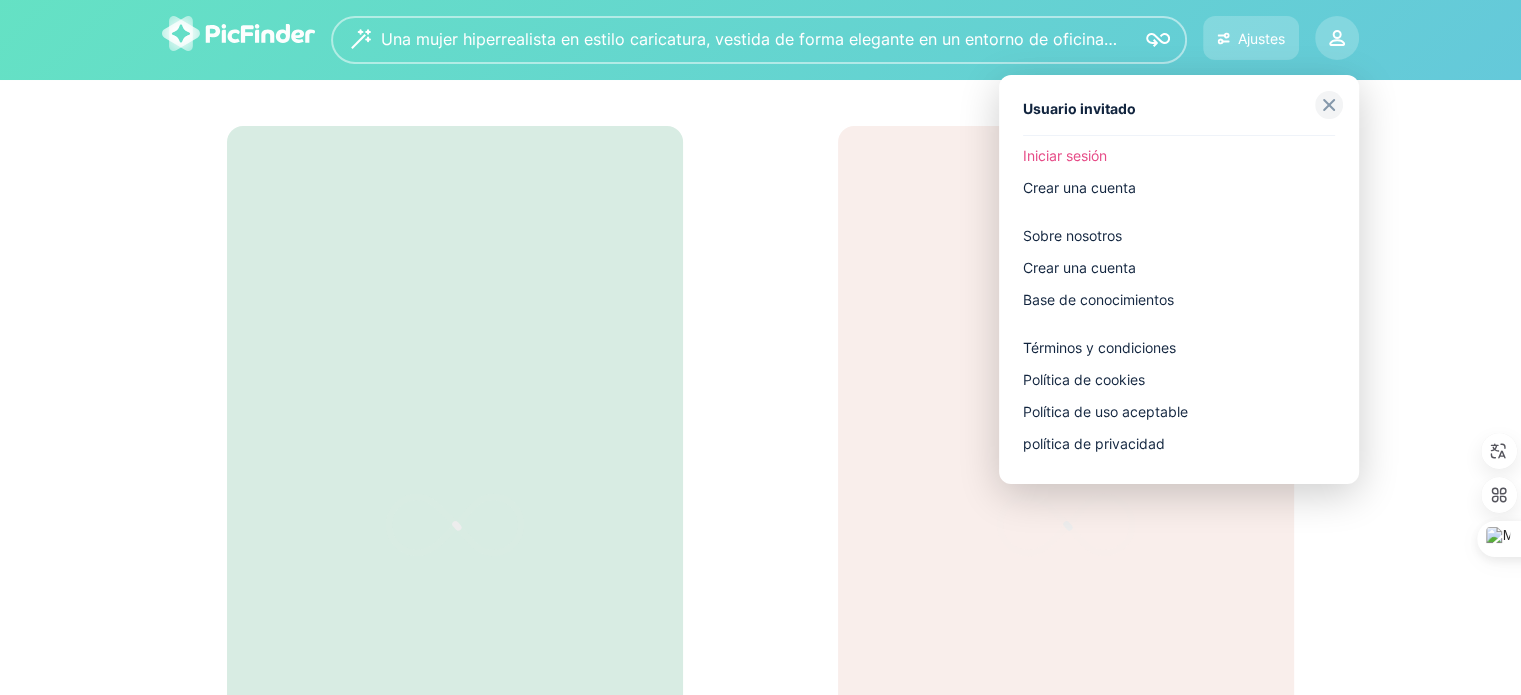 click on "Iniciar sesión" at bounding box center [1065, 155] 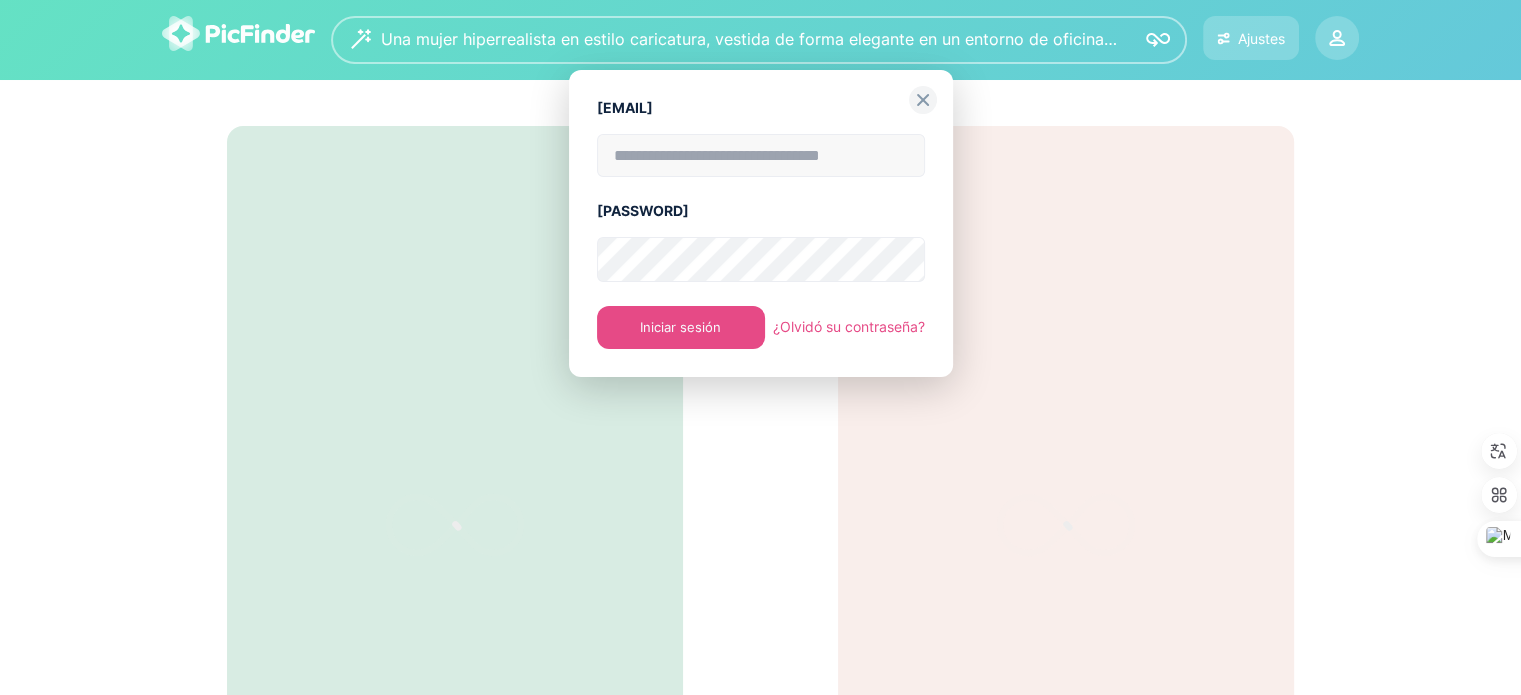 click at bounding box center (761, 155) 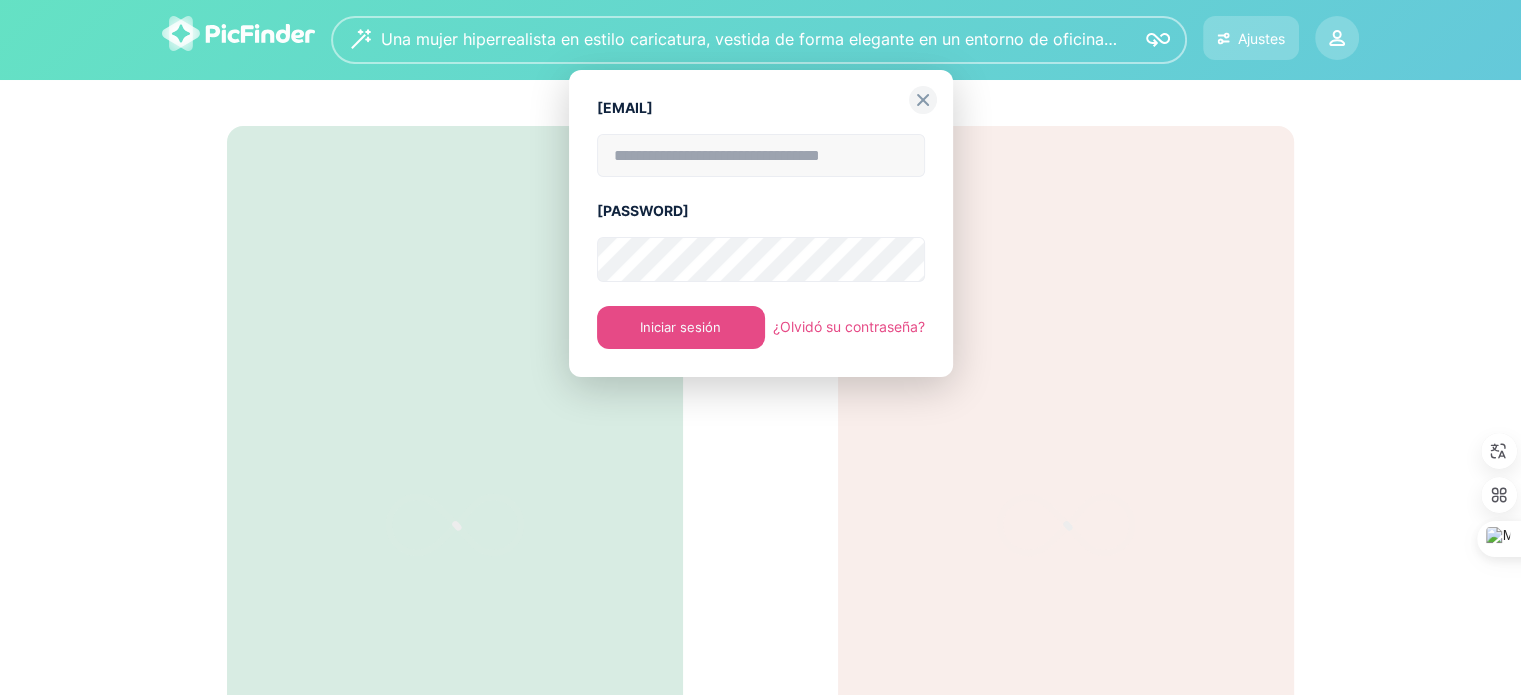 paste on "**********" 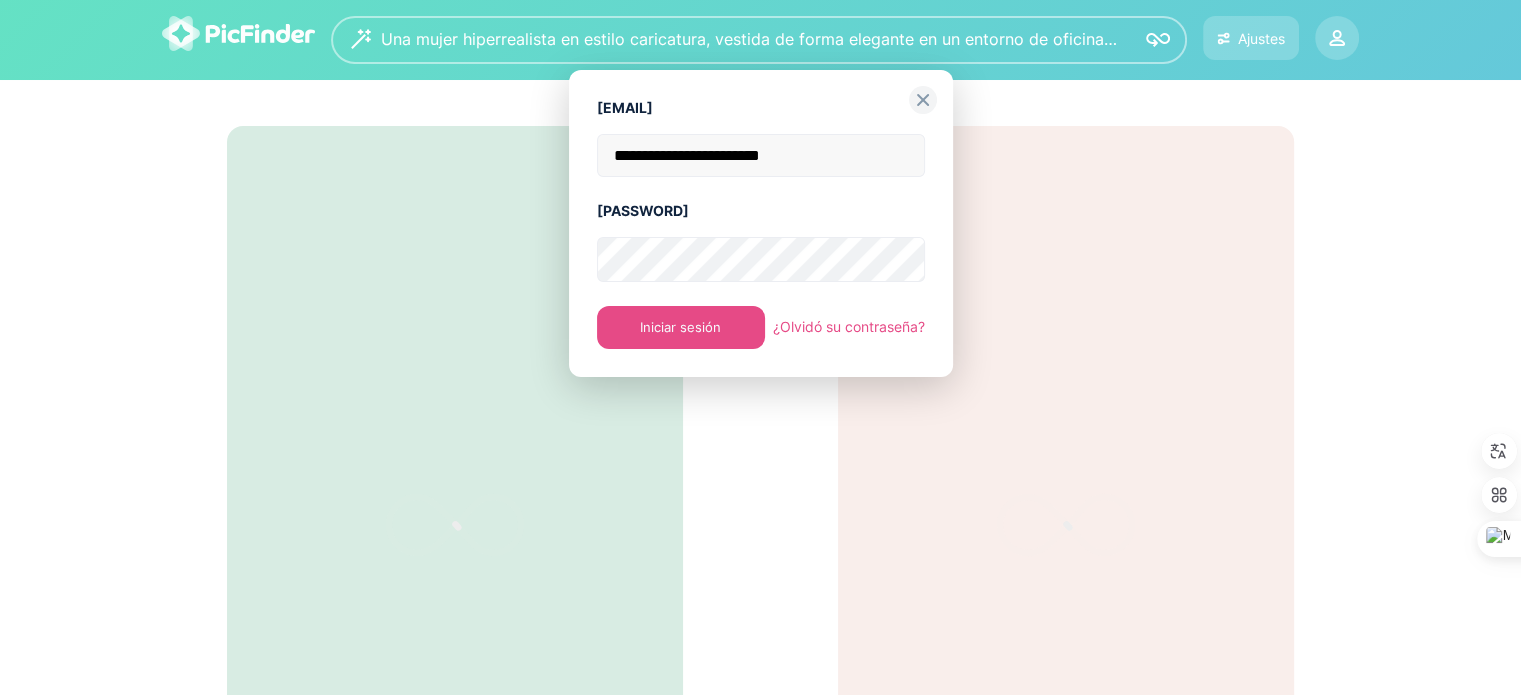 type on "**********" 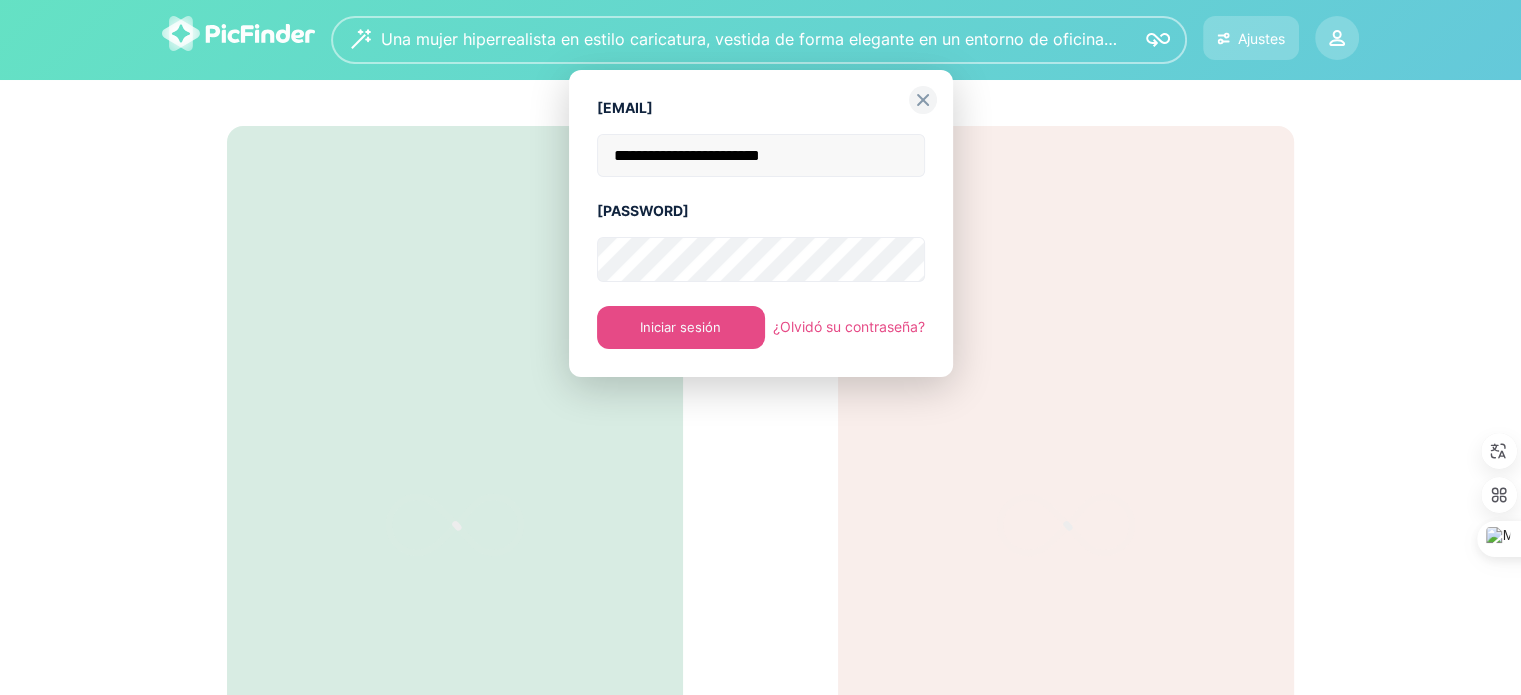 click on "Iniciar sesión" at bounding box center (680, 327) 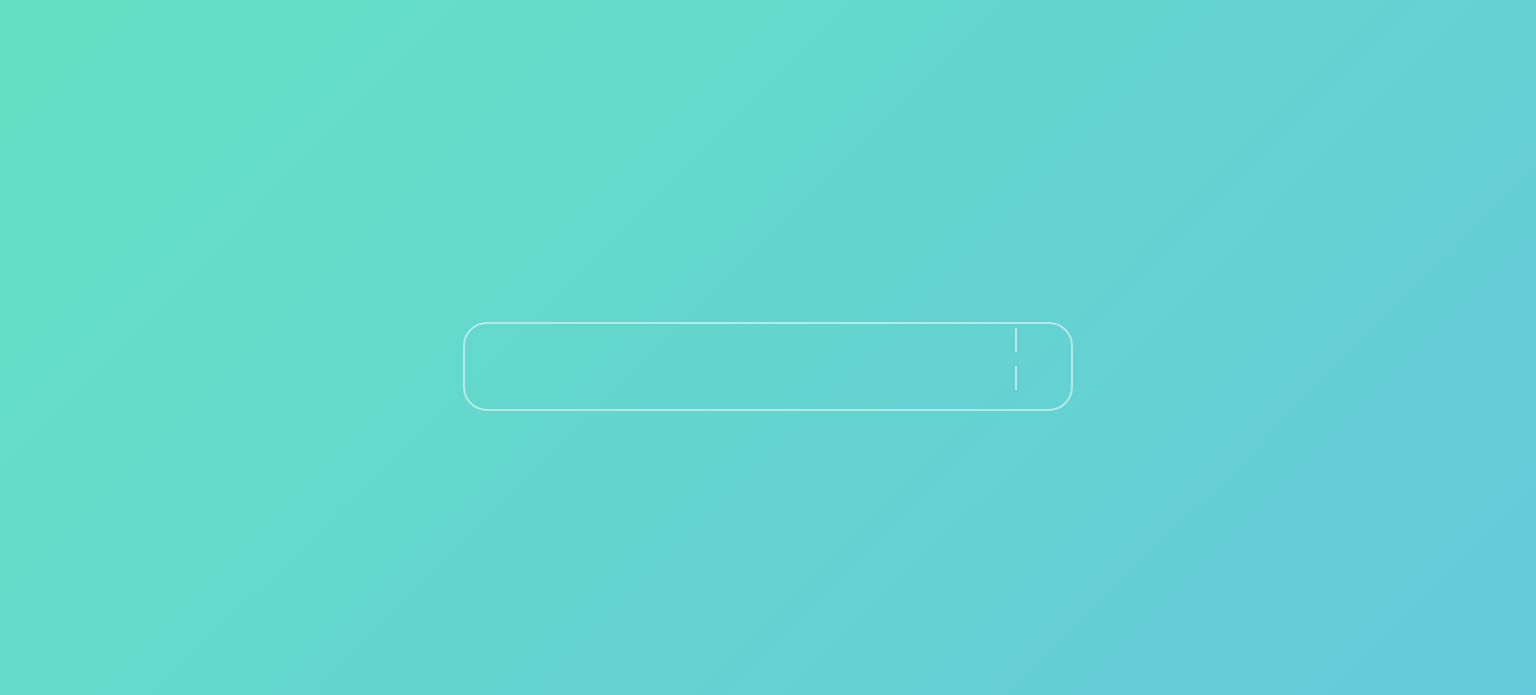 scroll, scrollTop: 0, scrollLeft: 0, axis: both 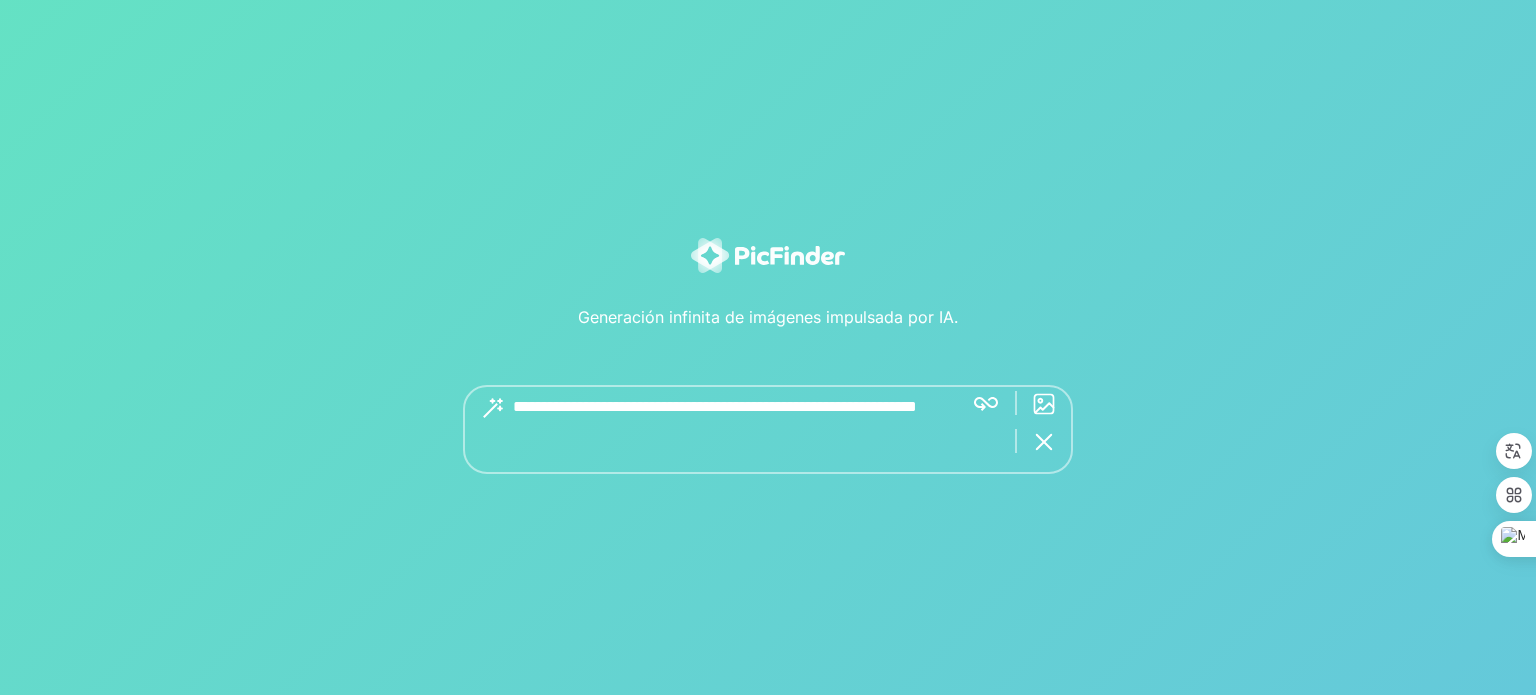 click on "Obtenga excelentes imágenes con descripciones de más de 5 palabras." at bounding box center (768, 429) 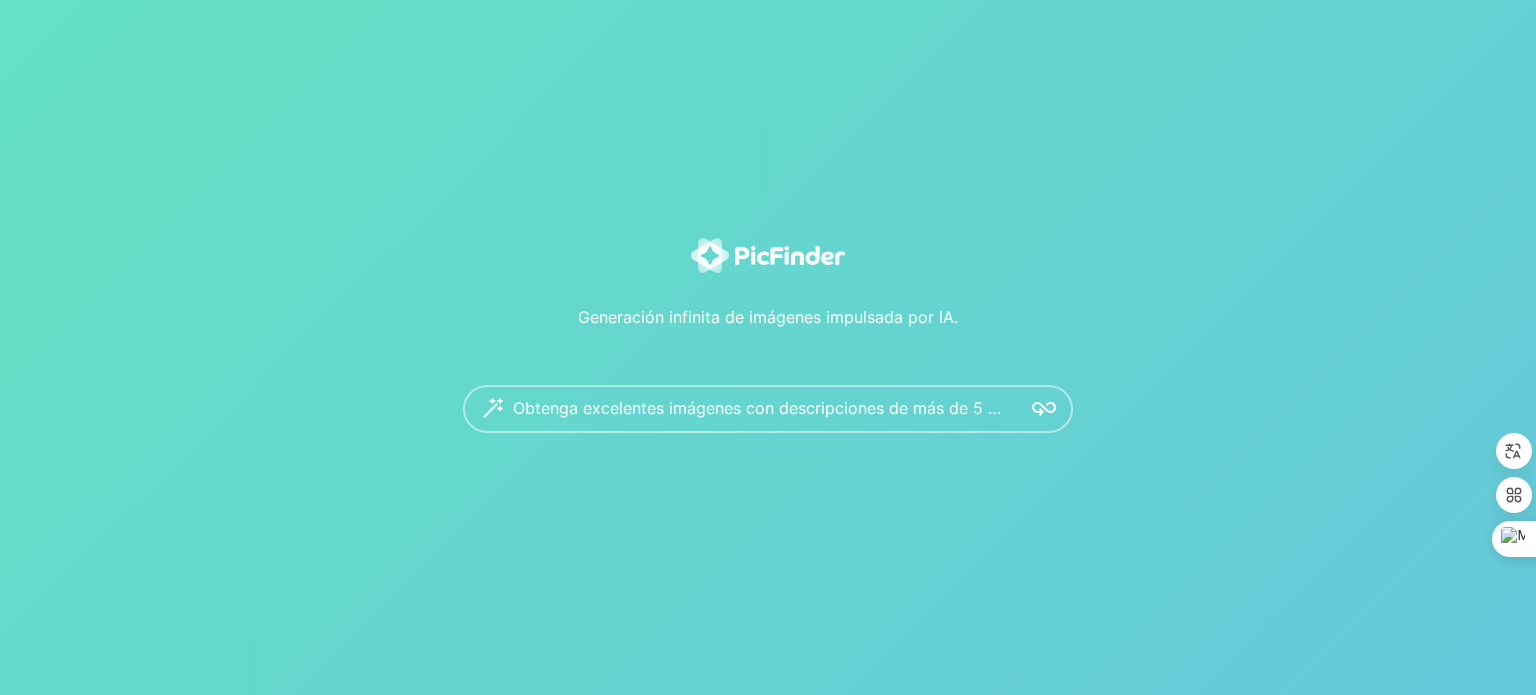 click at bounding box center [1044, 409] 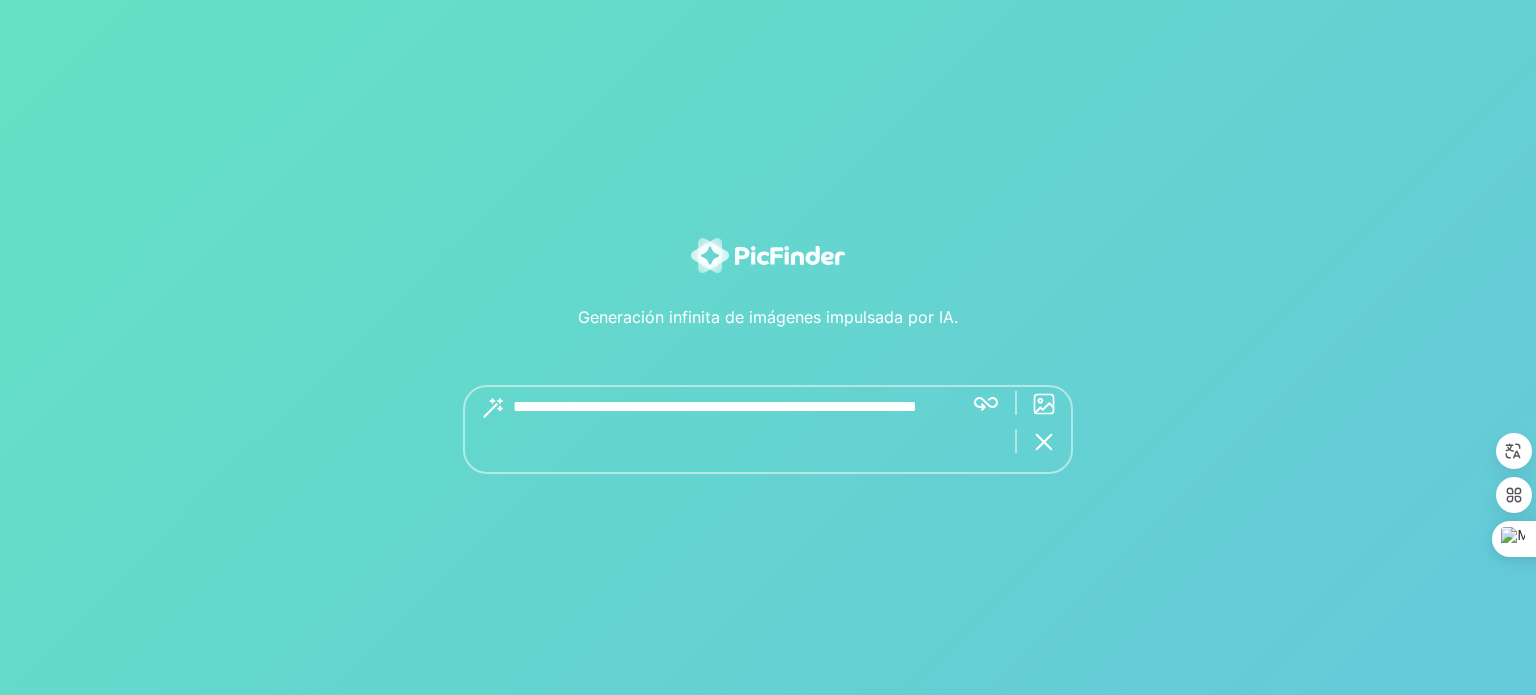 click at bounding box center (730, 429) 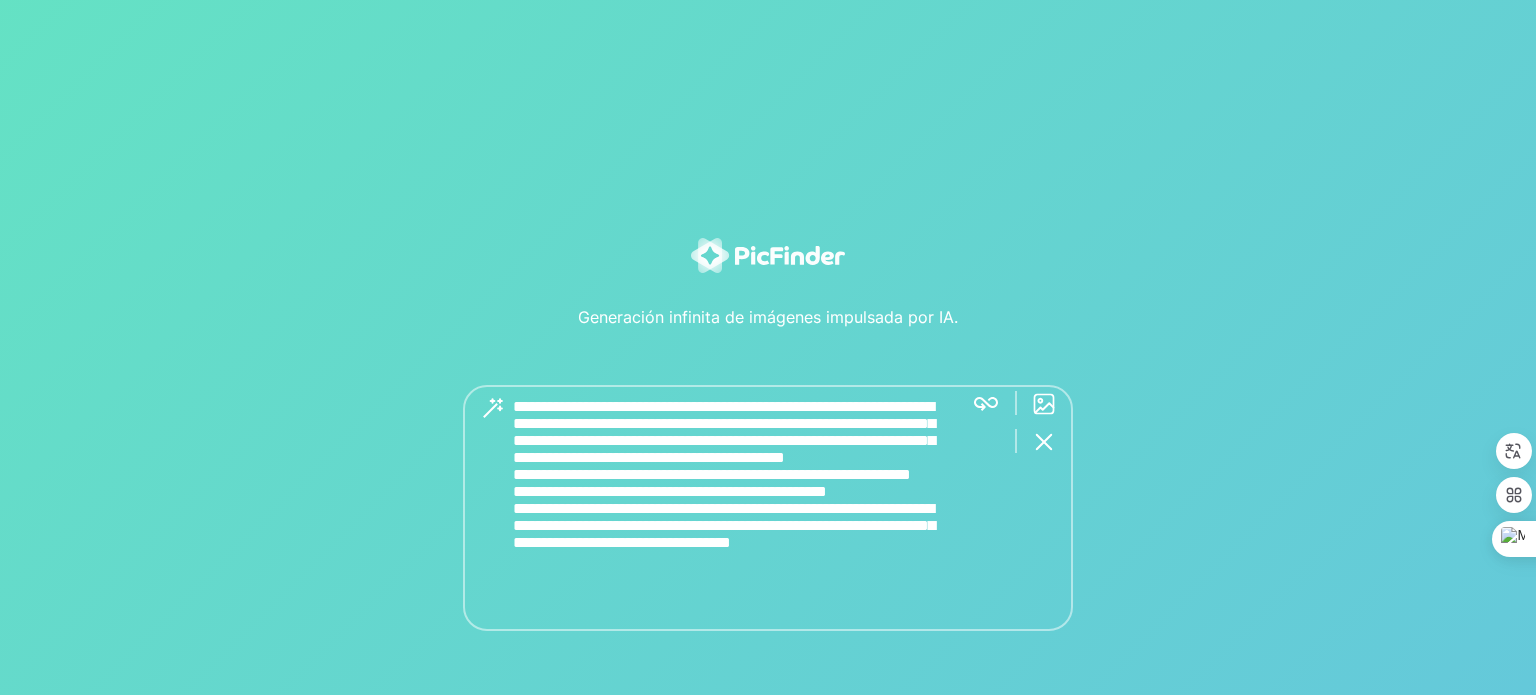 scroll, scrollTop: 6, scrollLeft: 0, axis: vertical 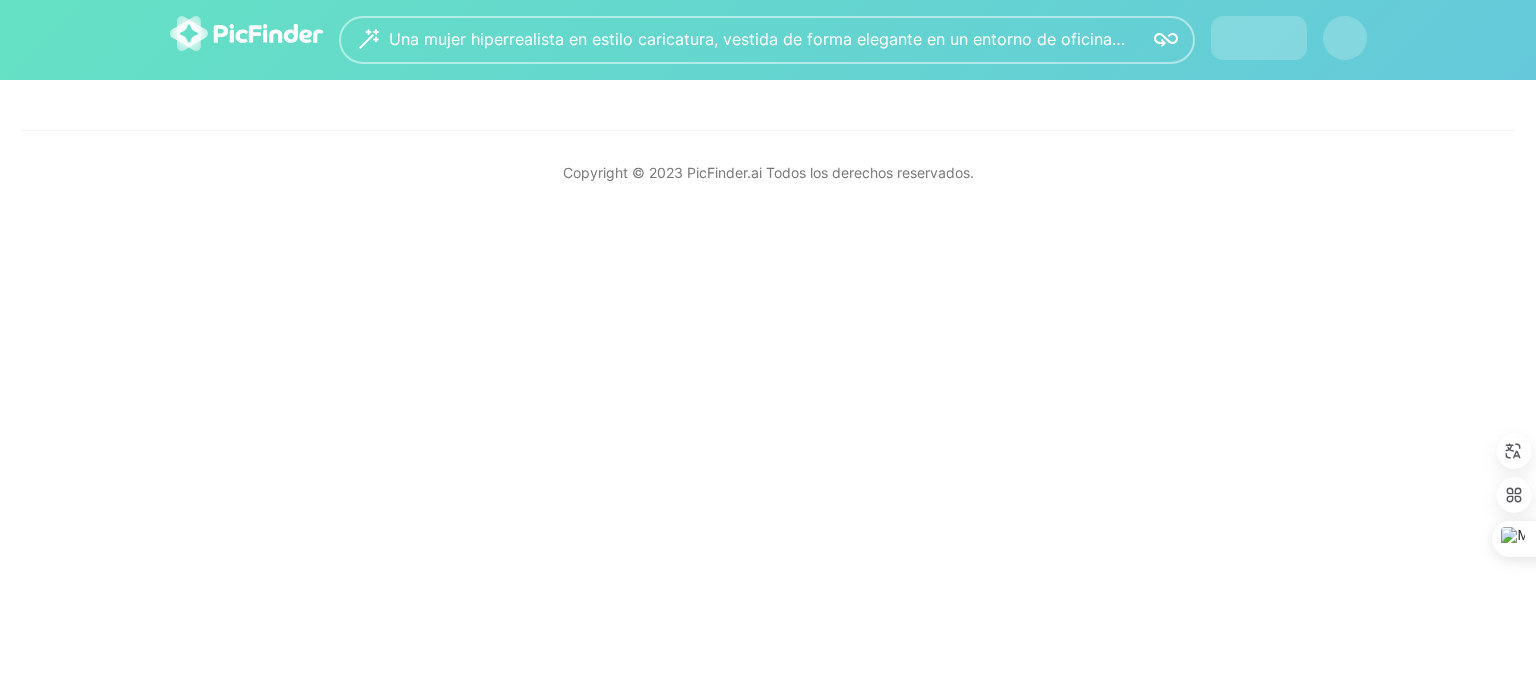 click on "Una mujer hiperrealista en estilo caricatura, vestida de forma elegante en un entorno de oficina caótica, con papeles volando, una impresora en llamas y un café derramado sobre el teclado. Ella sostiene una banana a medio pelar como si fuera un micrófono. Texto sobre la imagen en fuente divertida y mediana: "Buenos Días" Frase humorística: “Hoy desayuno drama con potasio”. Marca de agua: símbolo de Piscis (dos peces) dentro de un rectángulo de encaje blanco, en la esquina inferior derecha, con el nombre "Carmen" en fuente cursiva, tamaño pequeño. Copyright © 2023 PicFinder.ai Todos los derechos reservados." at bounding box center (768, 107) 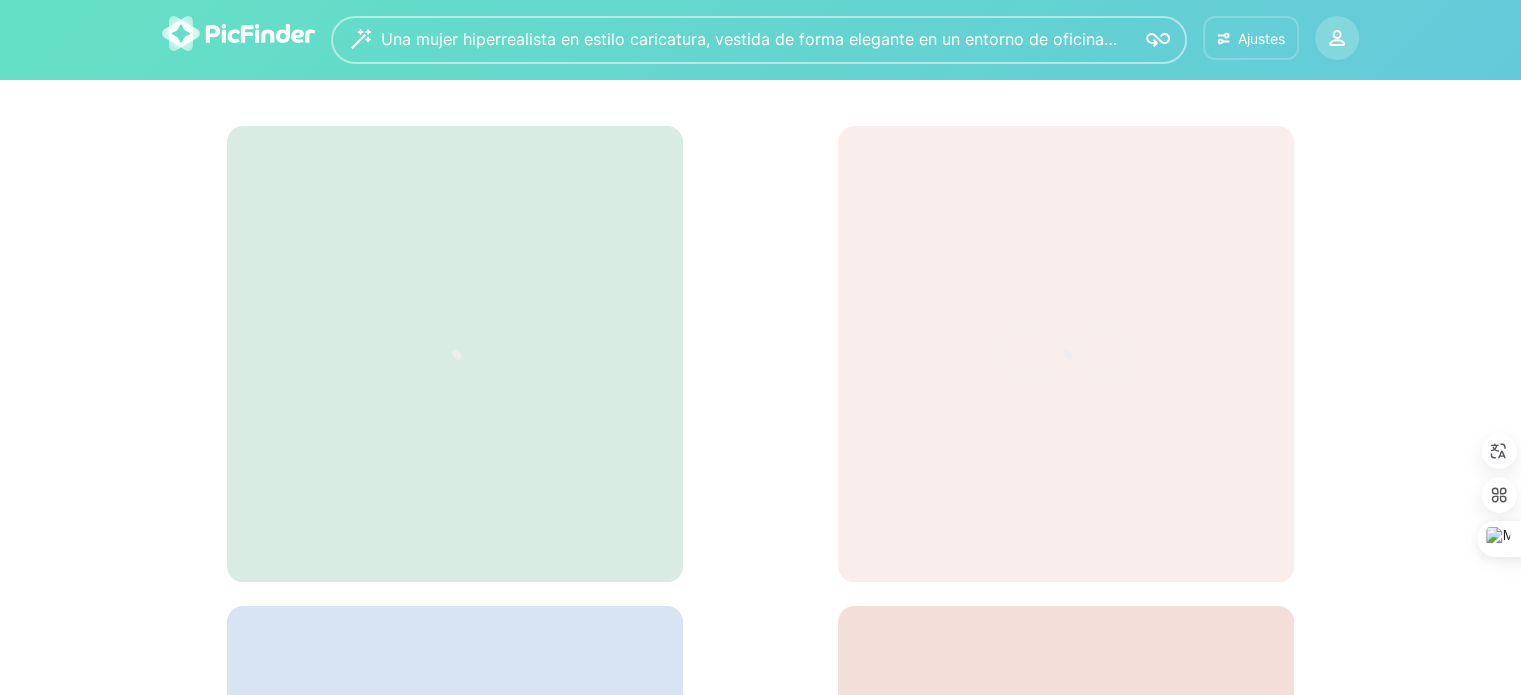 click at bounding box center [1223, 38] 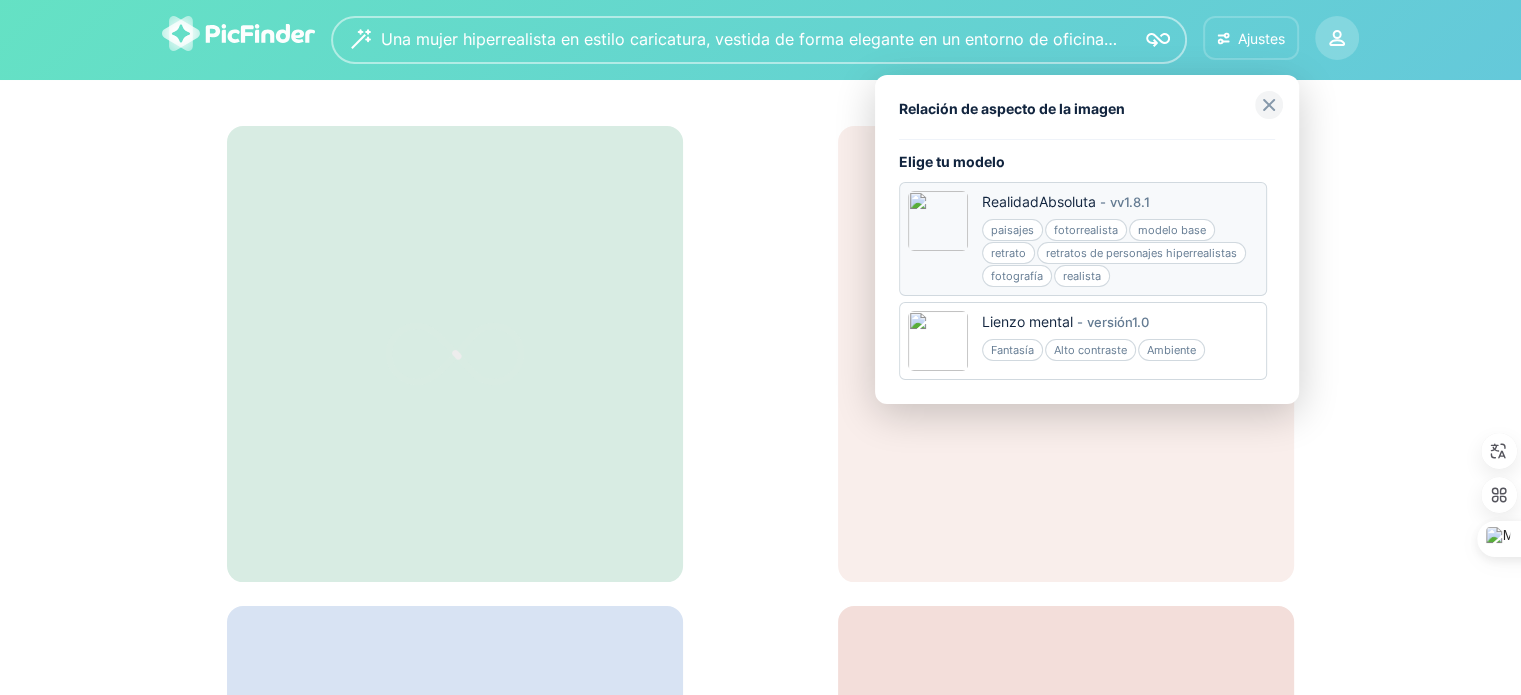 click on "fotorrealista" at bounding box center (1086, 230) 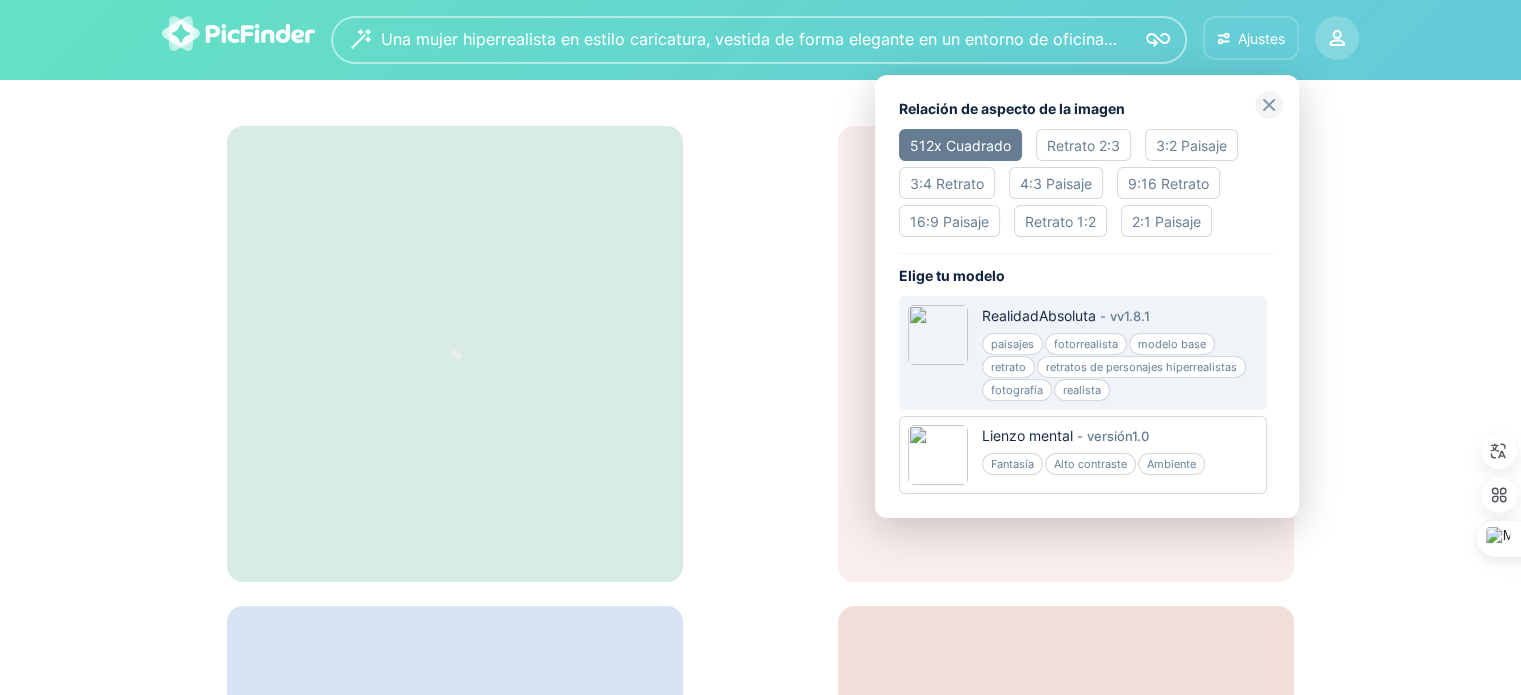 click on "9:16 Retrato" at bounding box center (1168, 183) 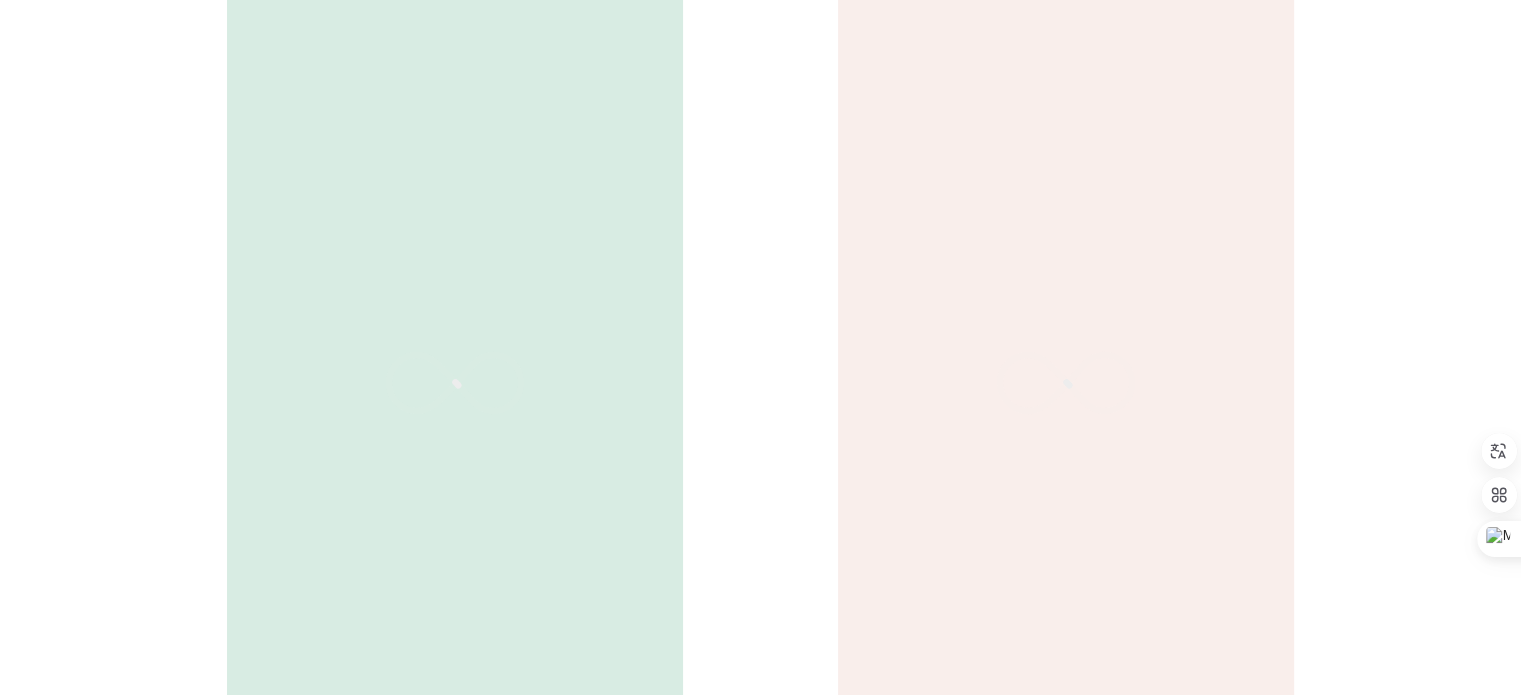 scroll, scrollTop: 400, scrollLeft: 0, axis: vertical 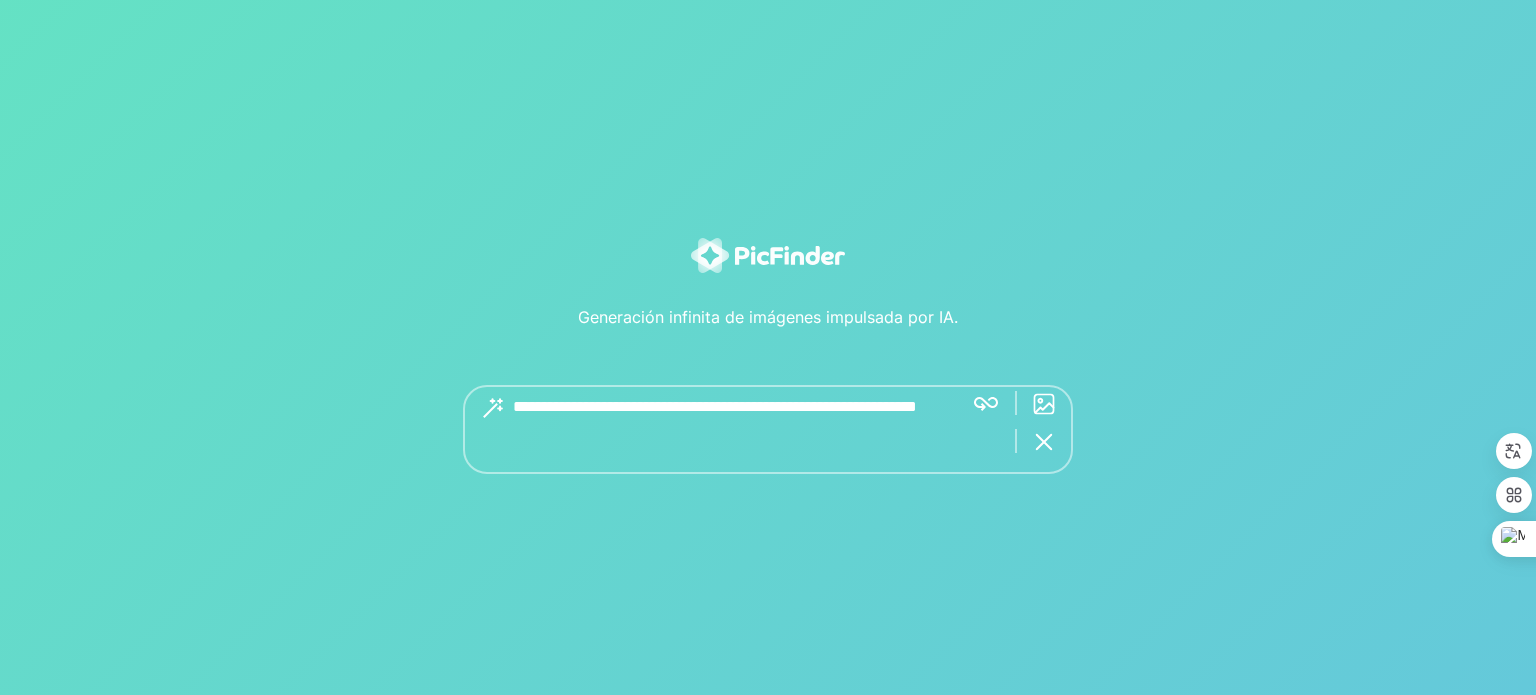 click at bounding box center (730, 429) 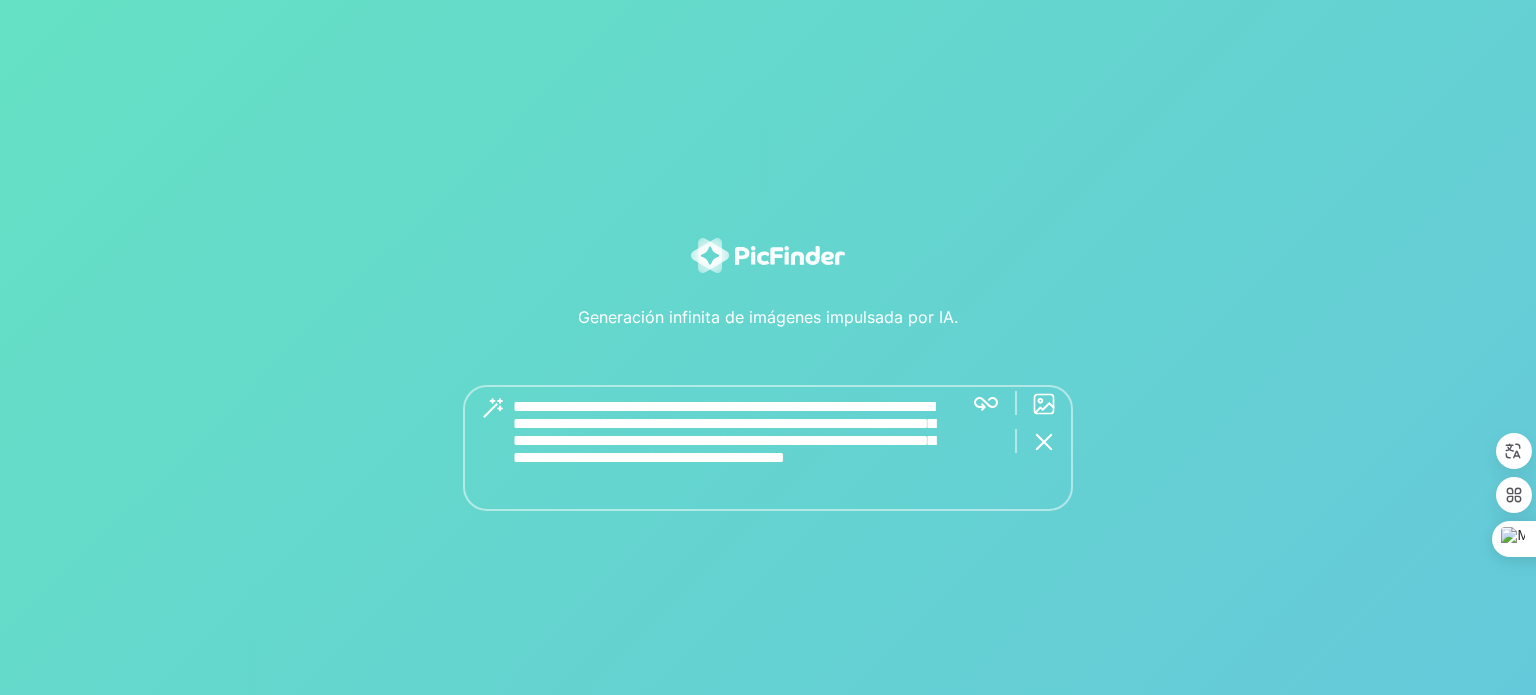 type on "**********" 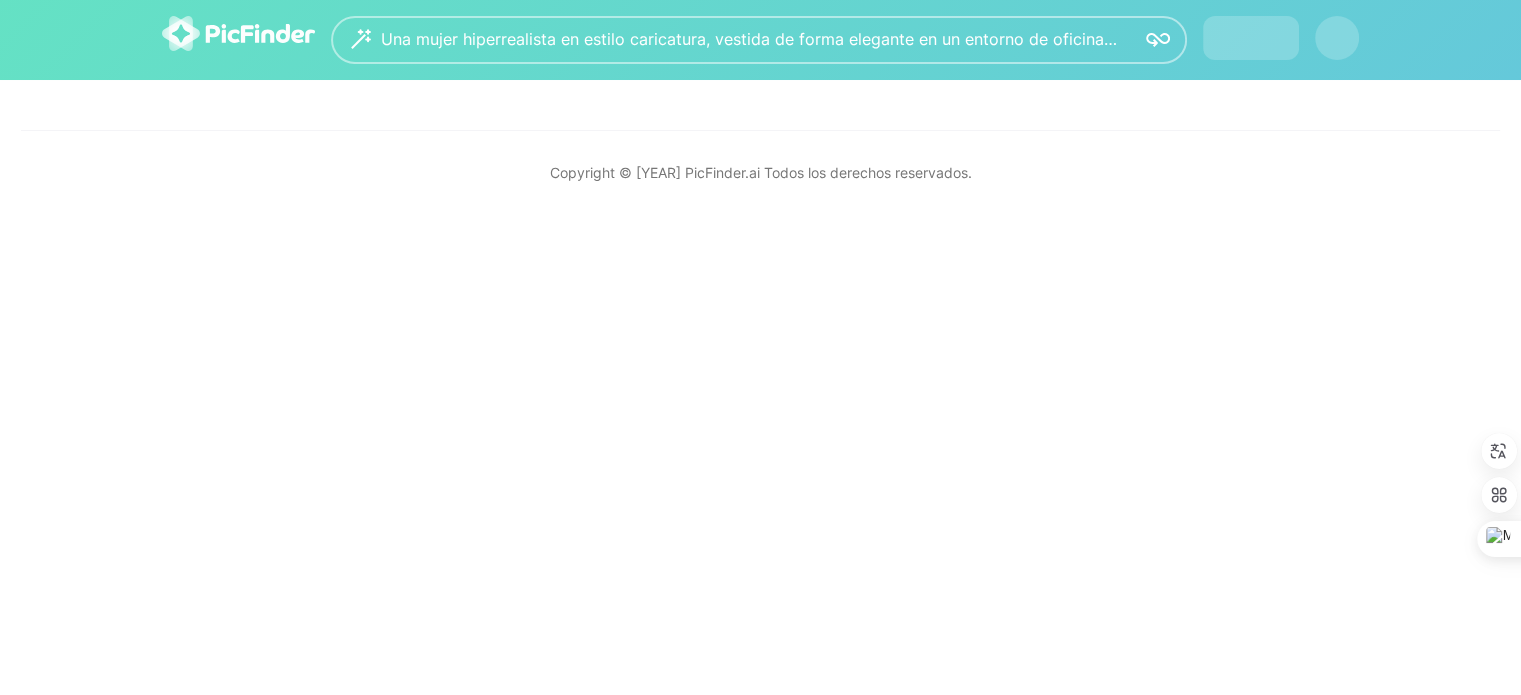 click on "**********" at bounding box center [760, 40] 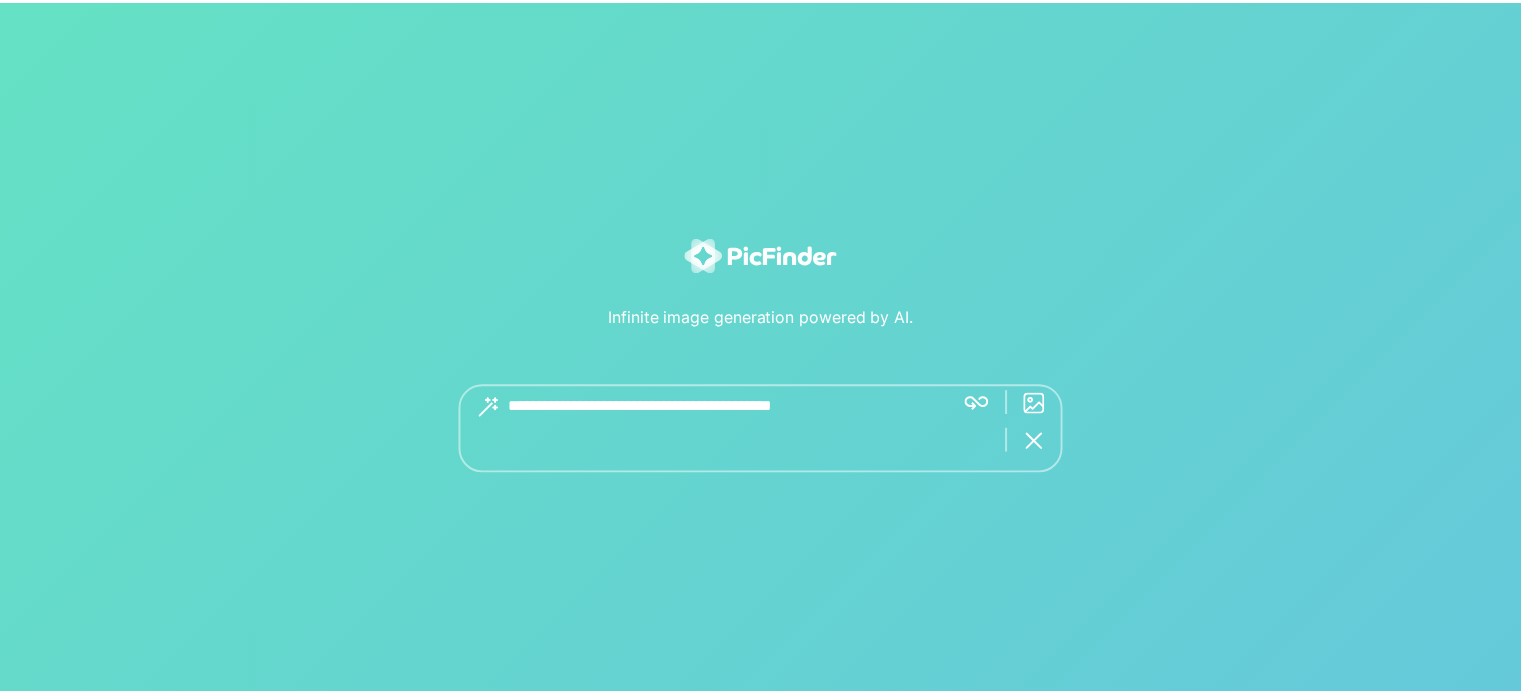 scroll, scrollTop: 0, scrollLeft: 0, axis: both 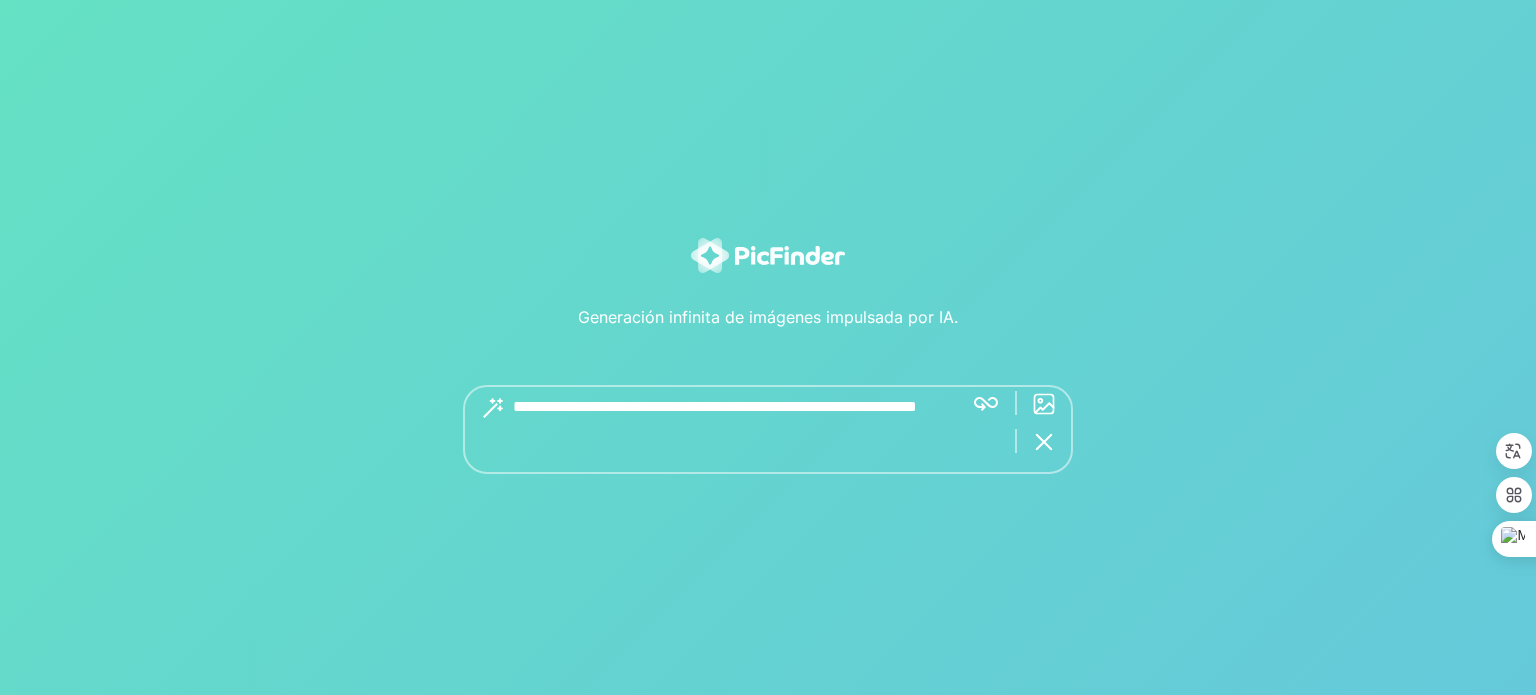 paste on "**********" 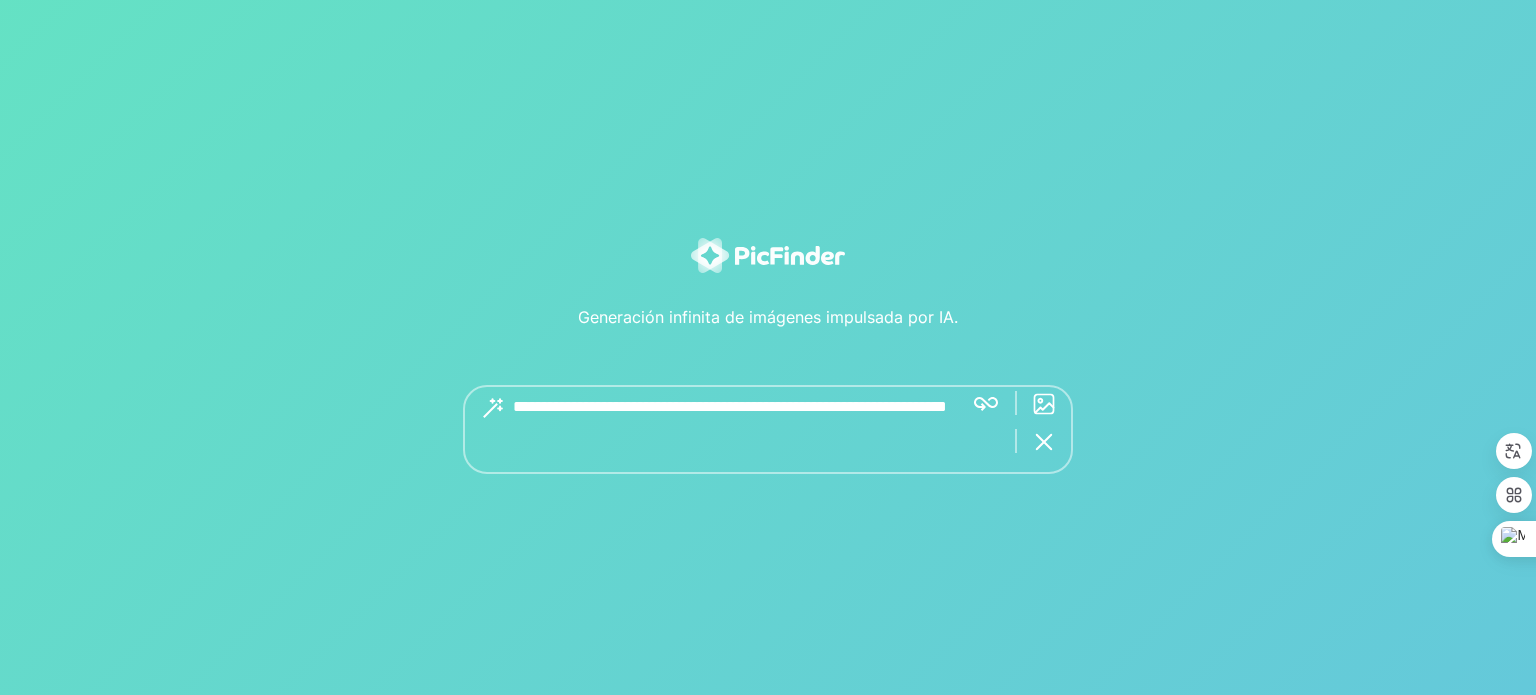 click on "**********" at bounding box center (768, 347) 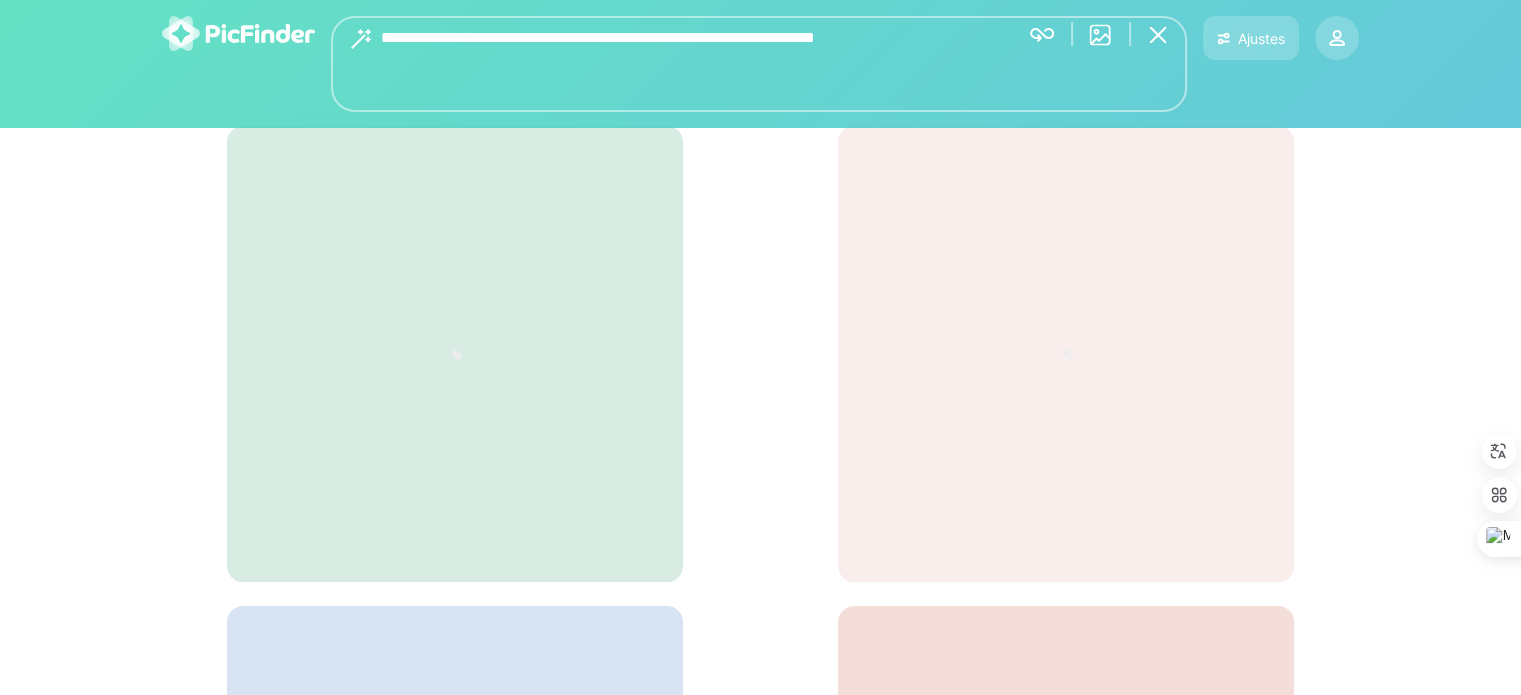 drag, startPoint x: 555, startPoint y: 37, endPoint x: 940, endPoint y: 60, distance: 385.6864 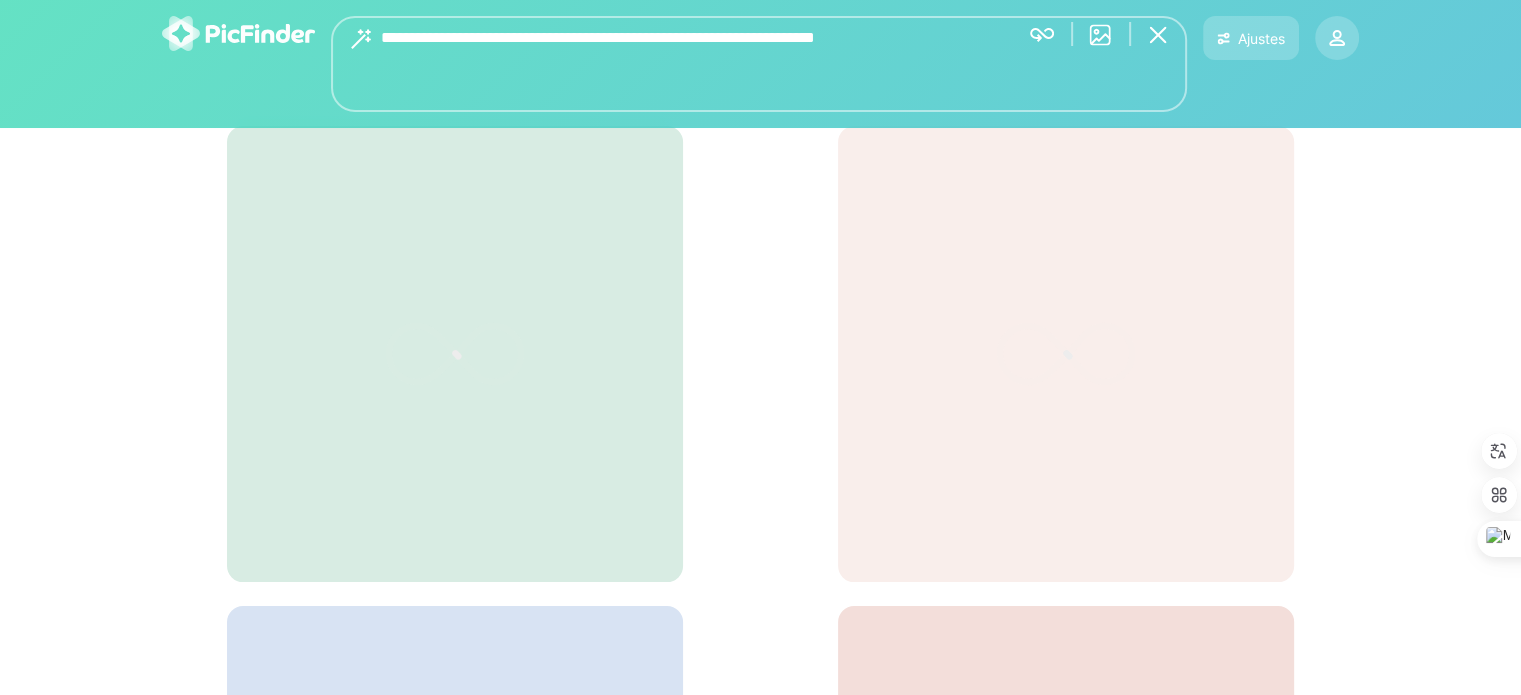click on "**********" at bounding box center [692, 64] 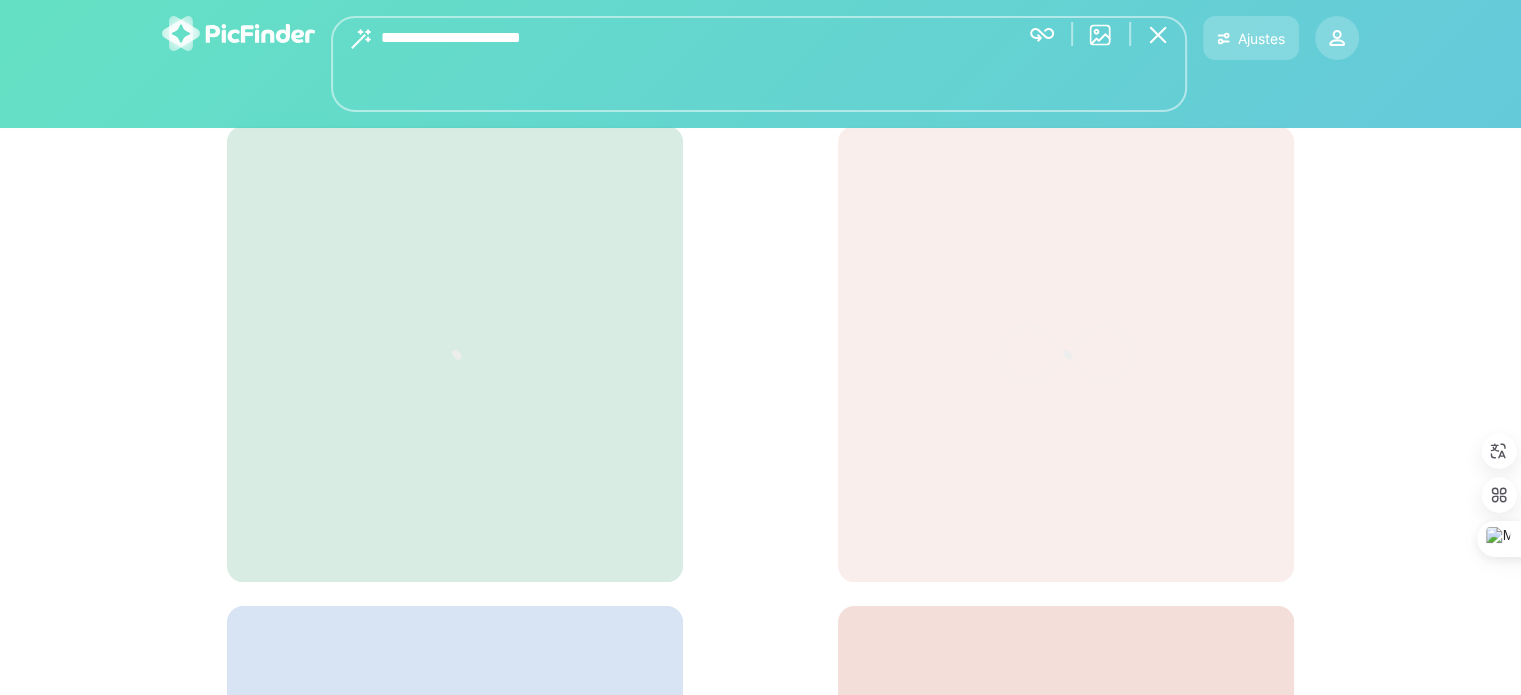 type on "**********" 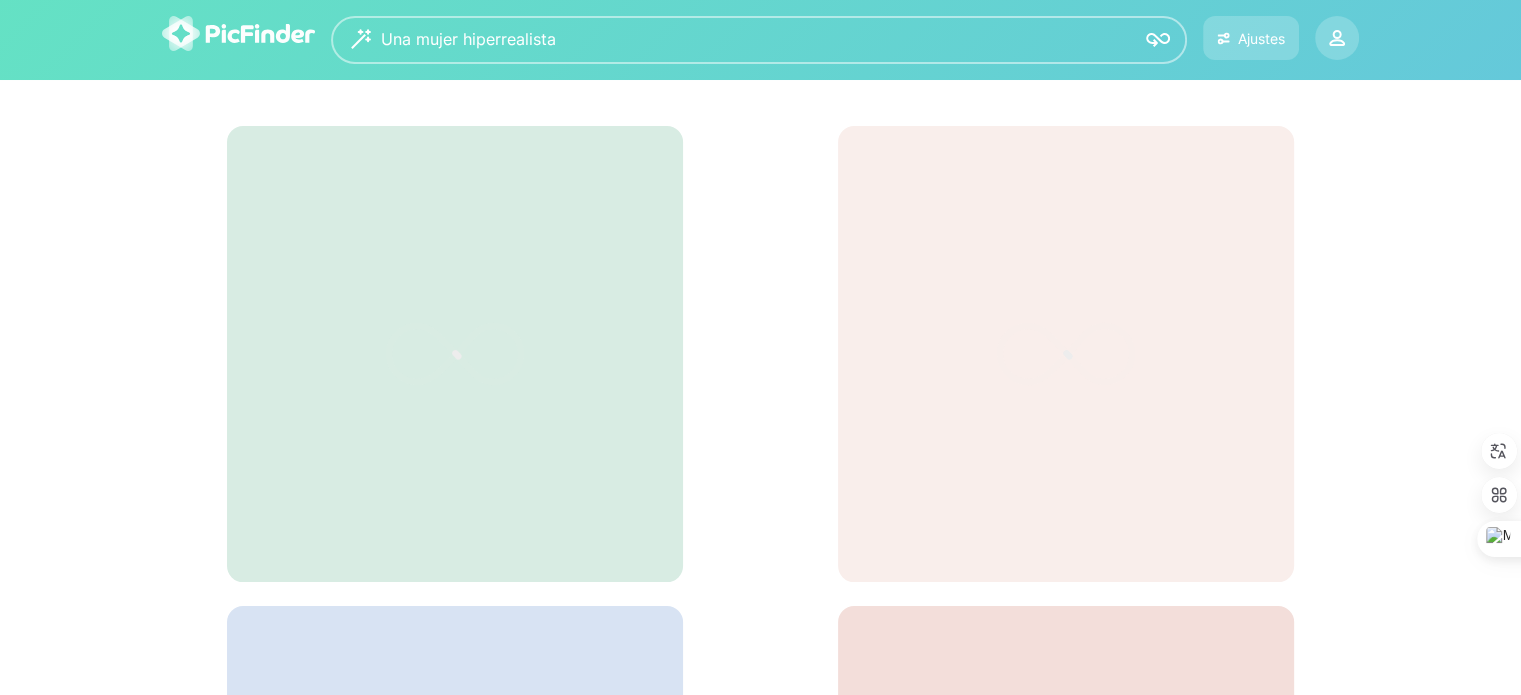 click on "**********" at bounding box center (759, 40) 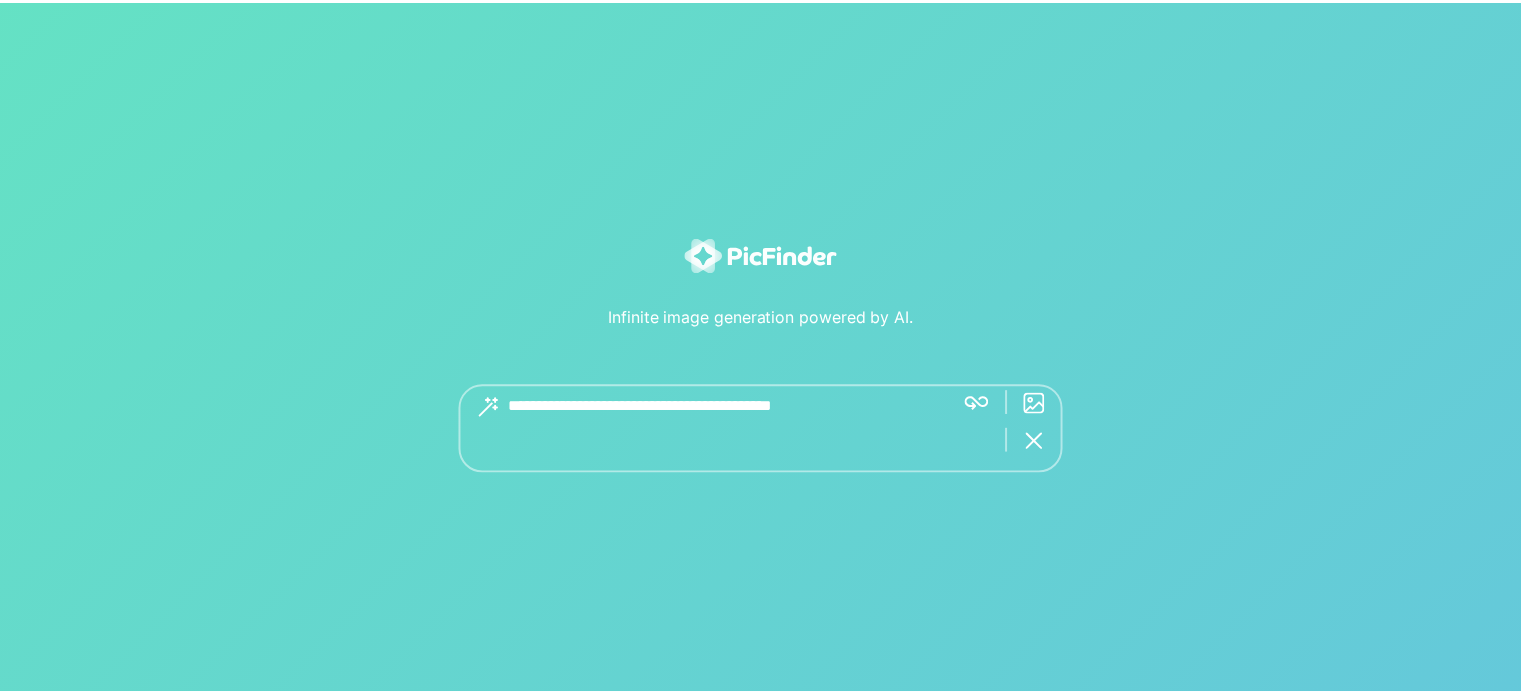 scroll, scrollTop: 0, scrollLeft: 0, axis: both 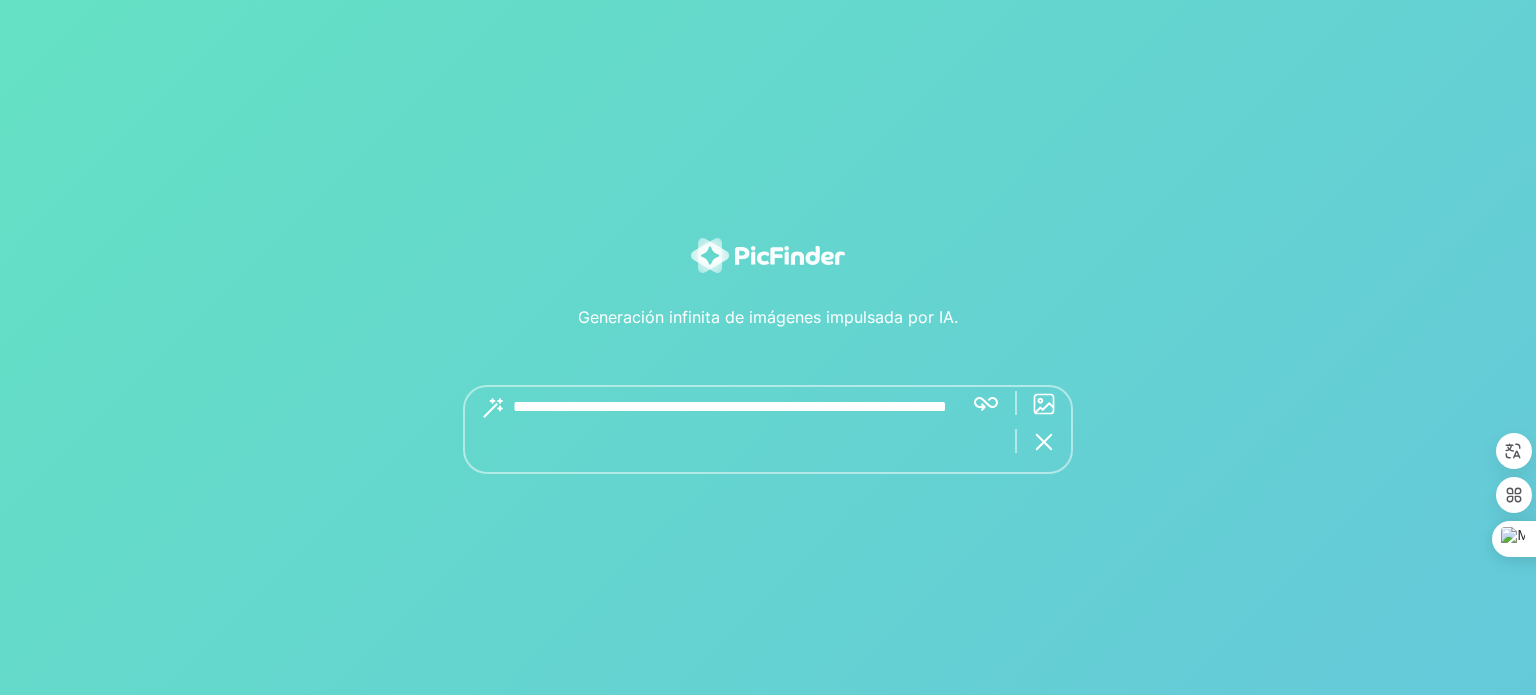 type on "**********" 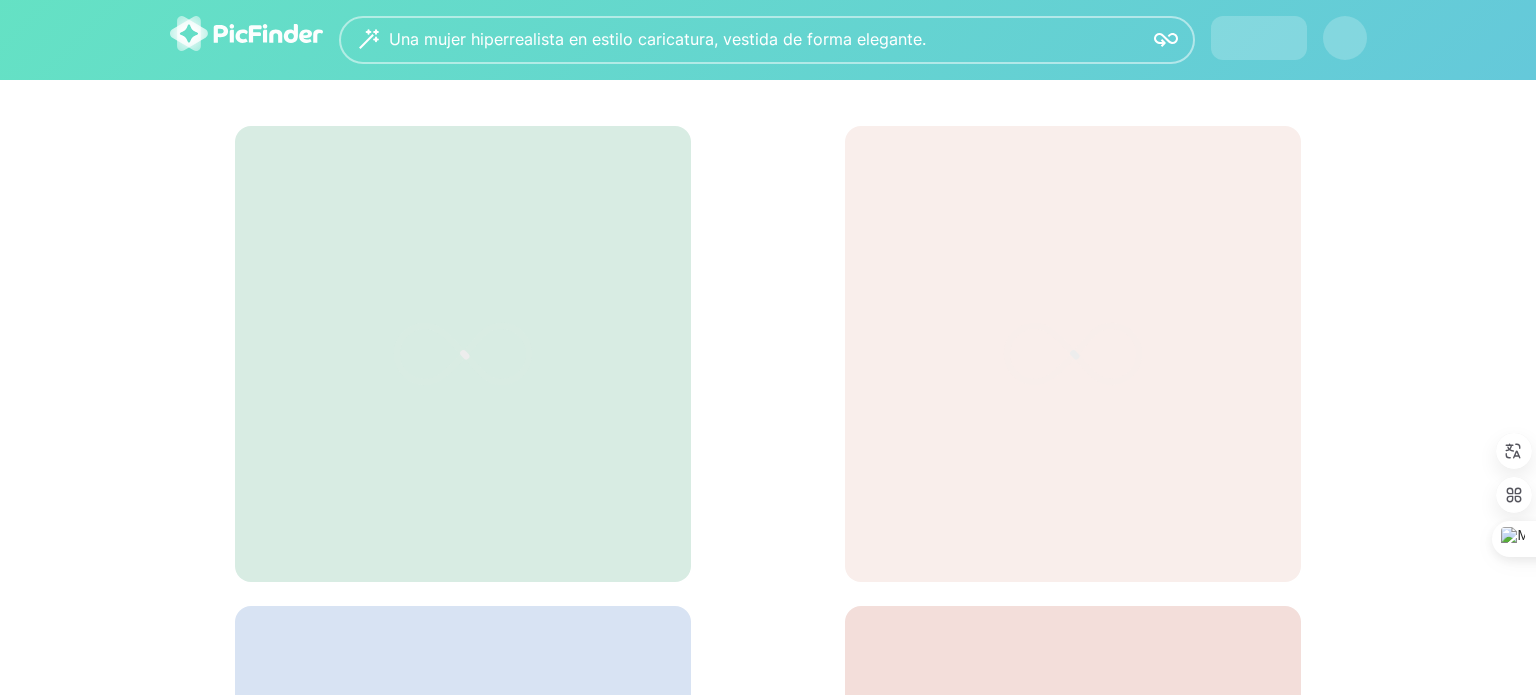click on "**********" at bounding box center (768, 40) 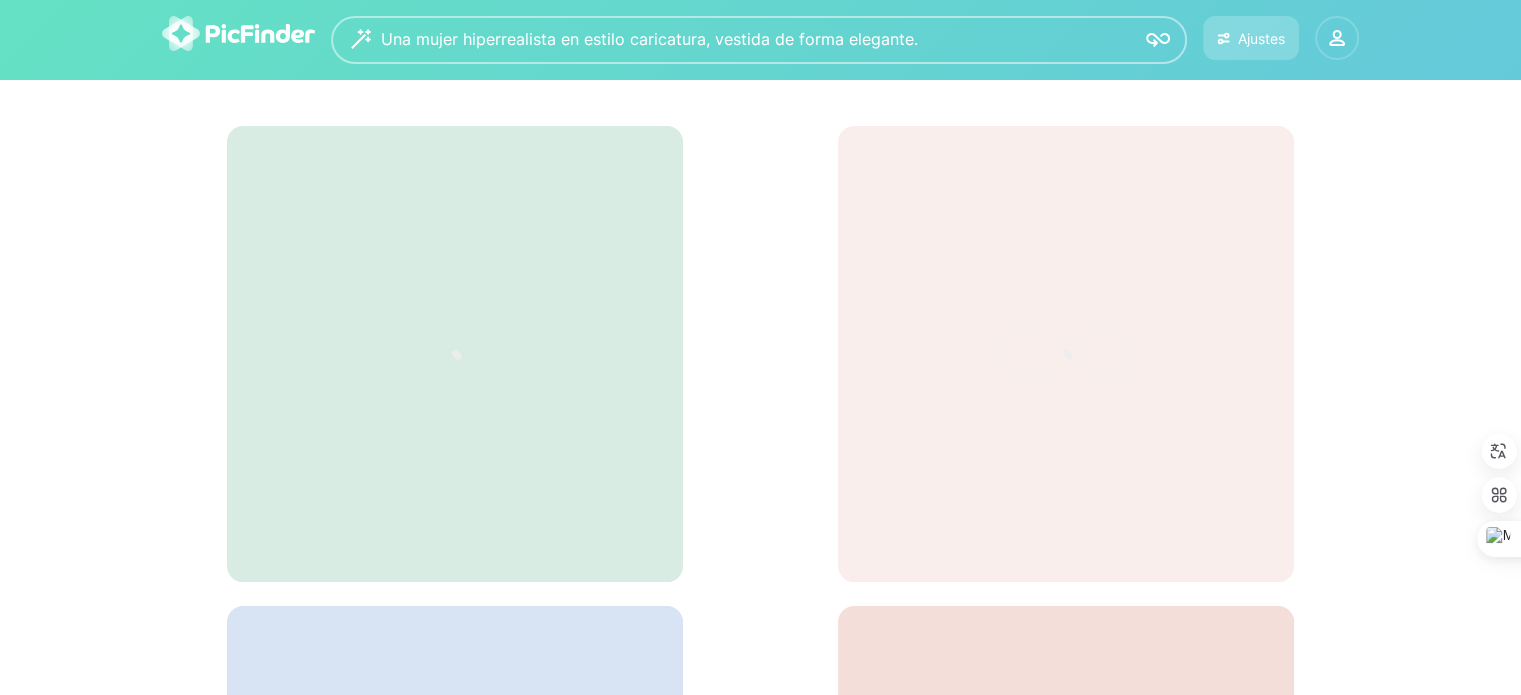 click 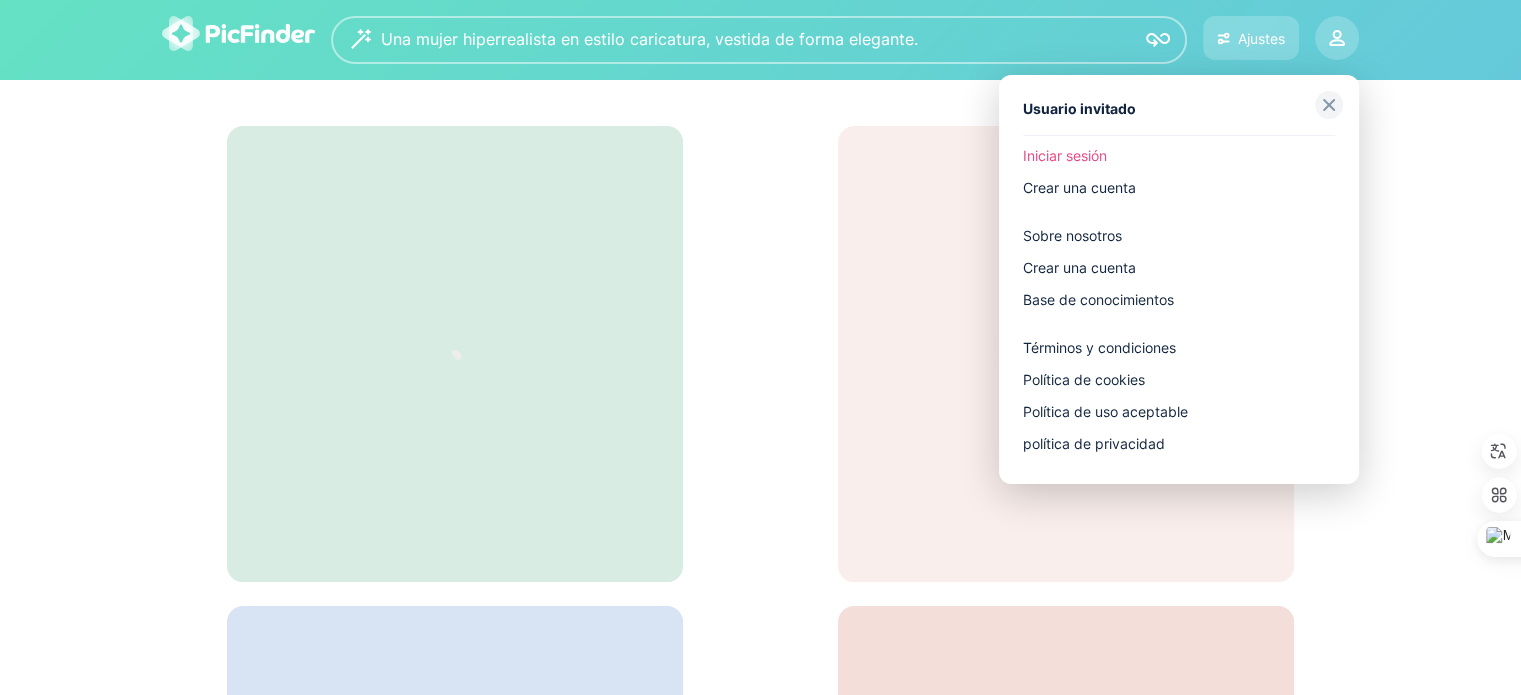 click on "Iniciar sesión" at bounding box center [1065, 155] 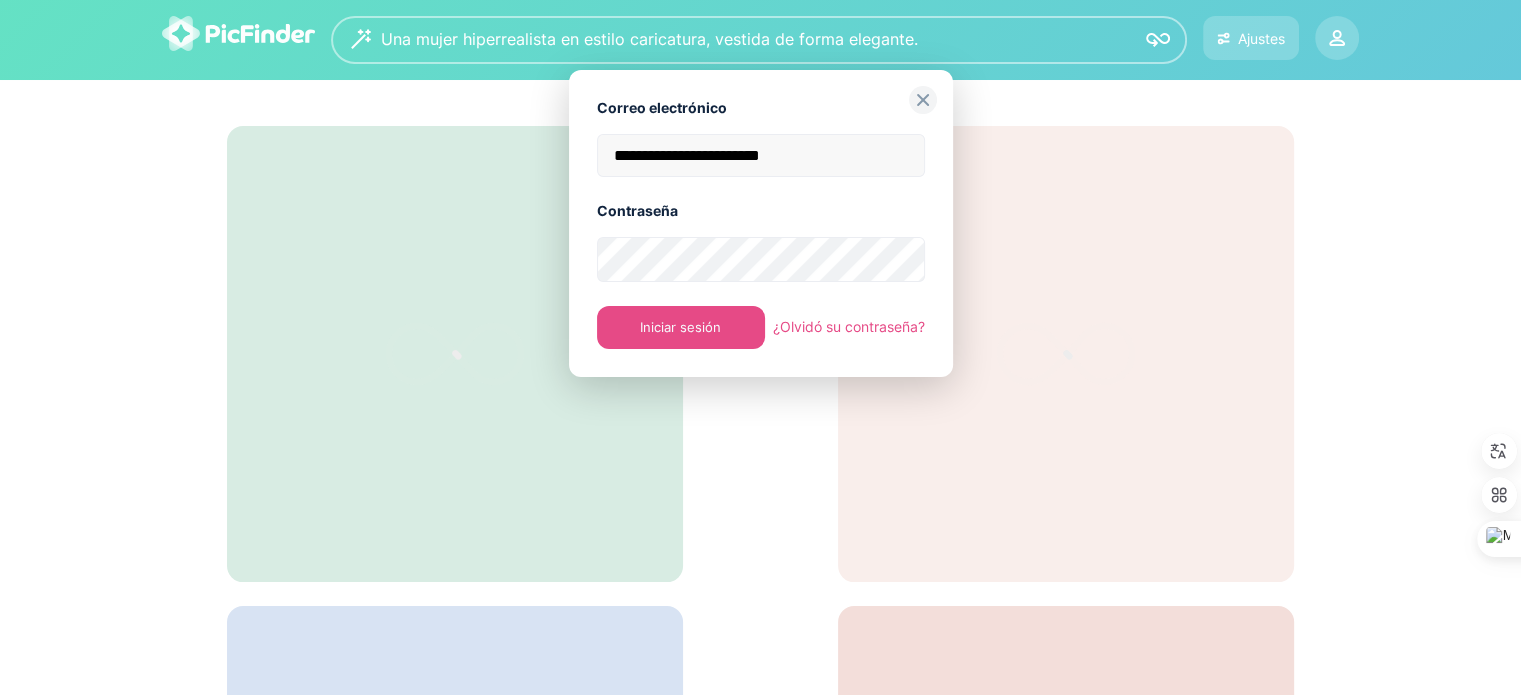 click on "¿Olvidó su contraseña?" at bounding box center [849, 326] 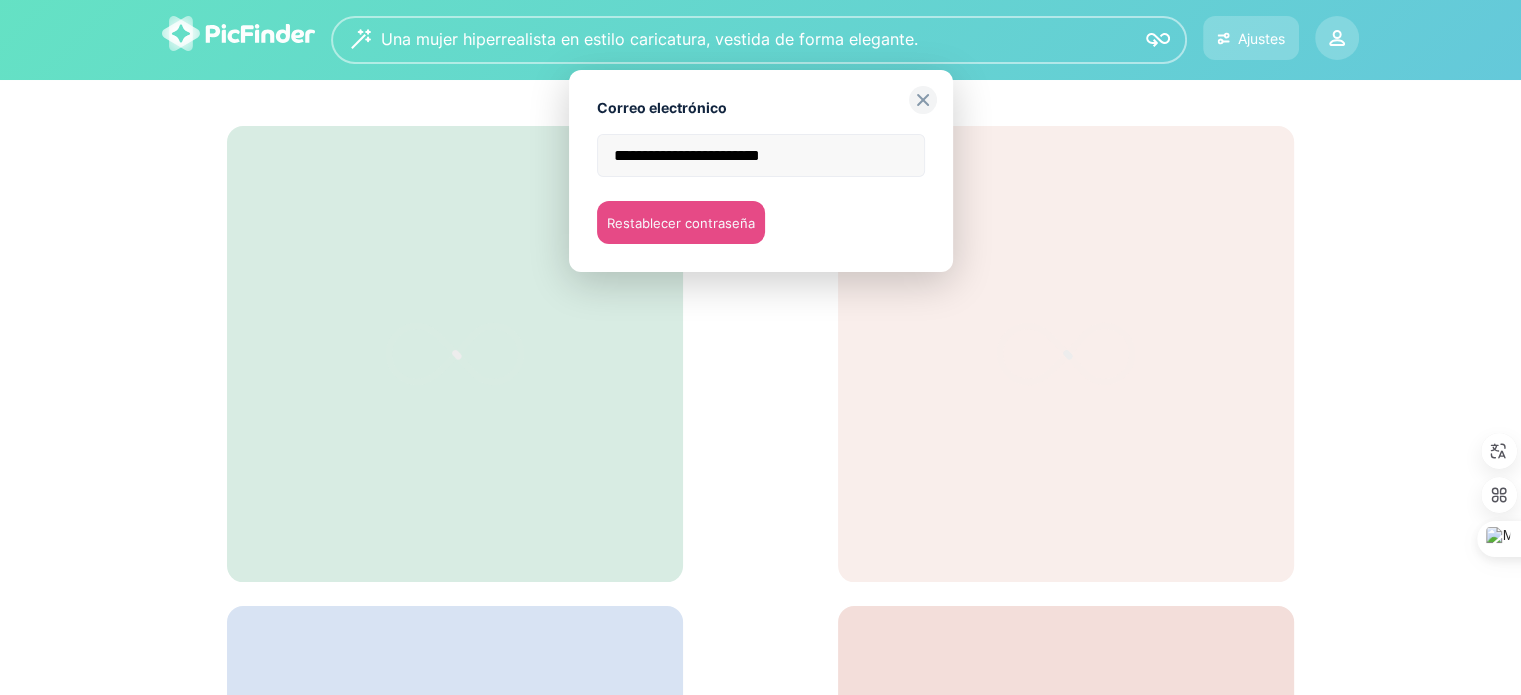 click on "Restablecer contraseña" at bounding box center (681, 223) 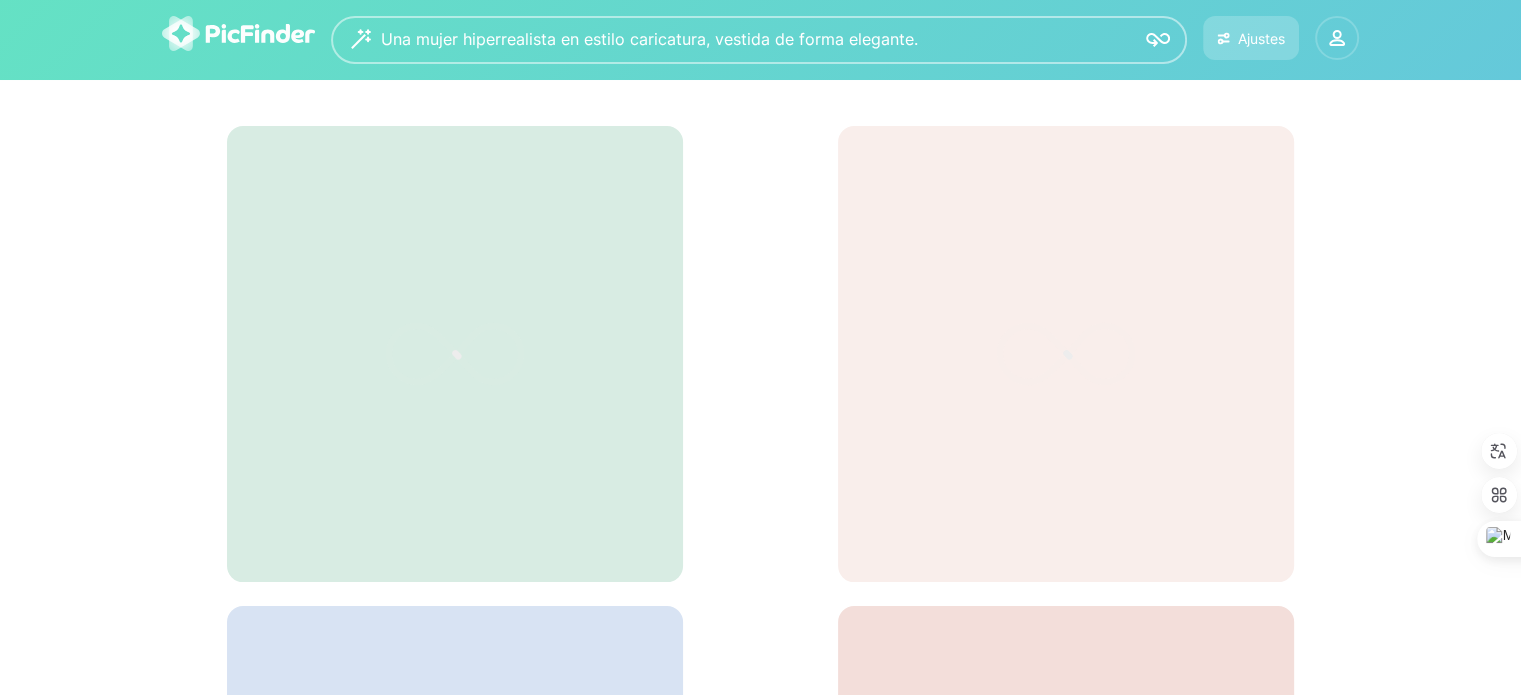 click 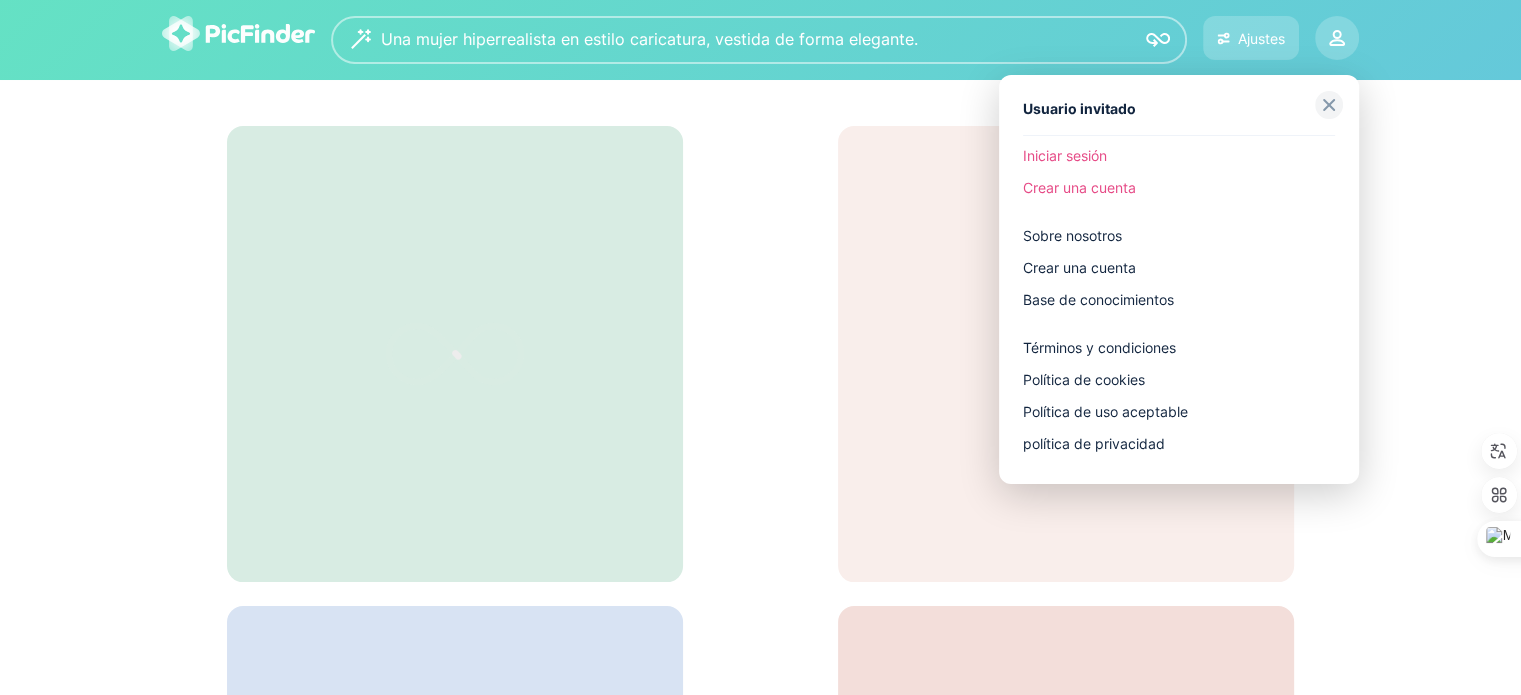 click on "Crear una cuenta" at bounding box center [1079, 187] 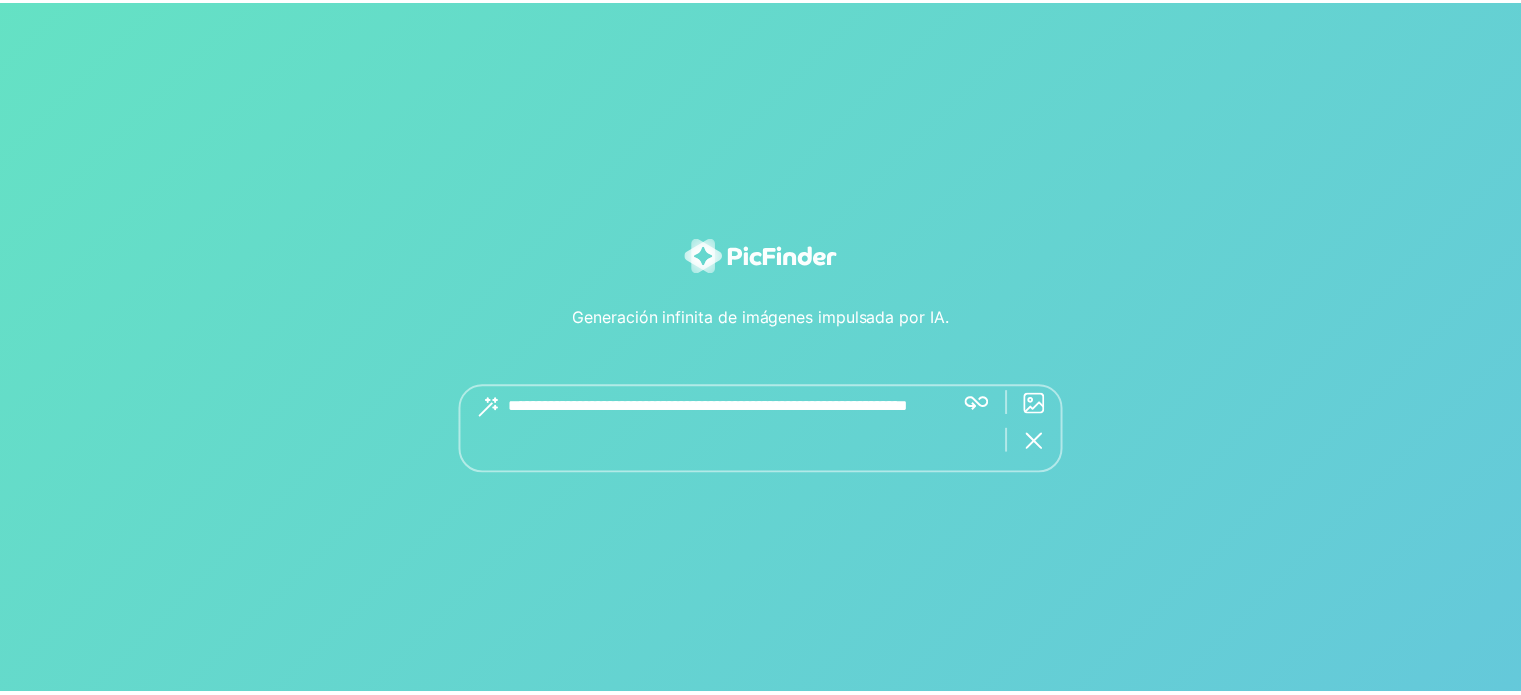 scroll, scrollTop: 0, scrollLeft: 0, axis: both 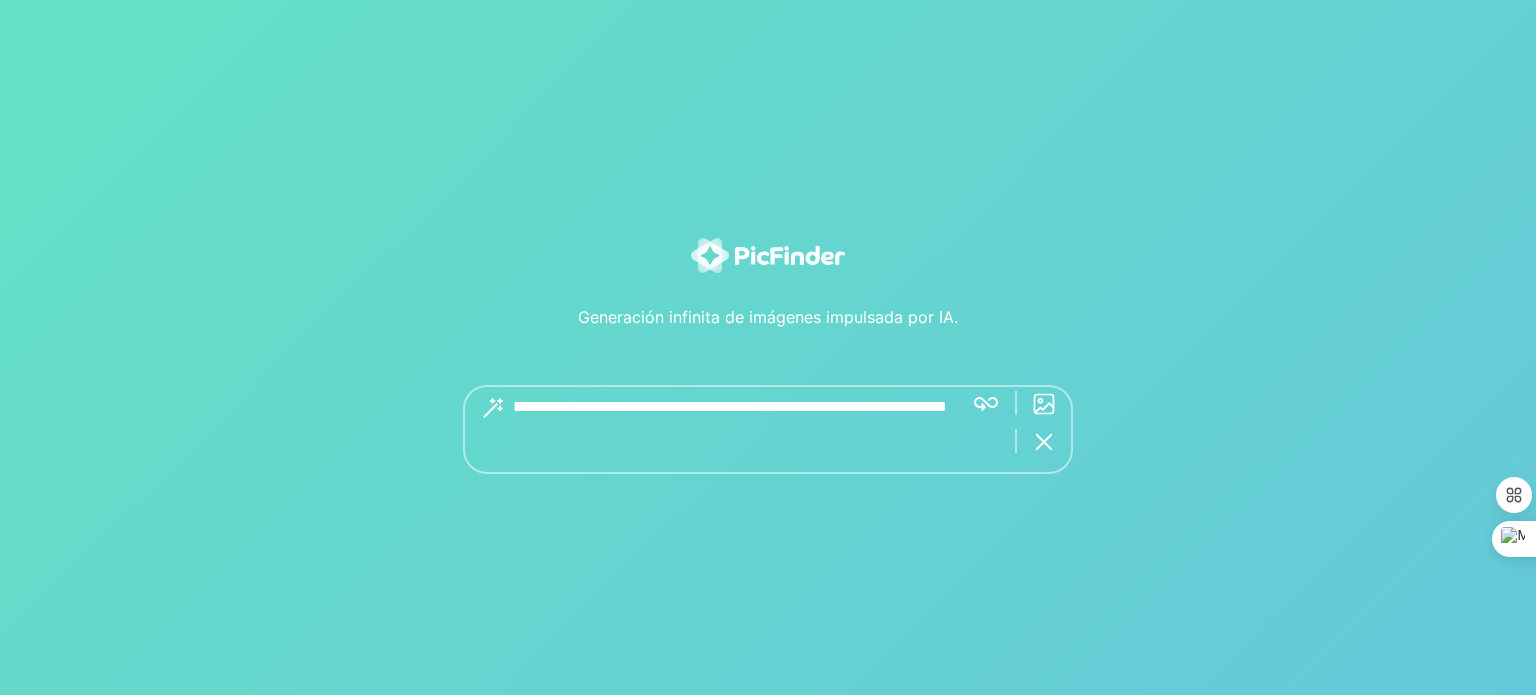 type on "**********" 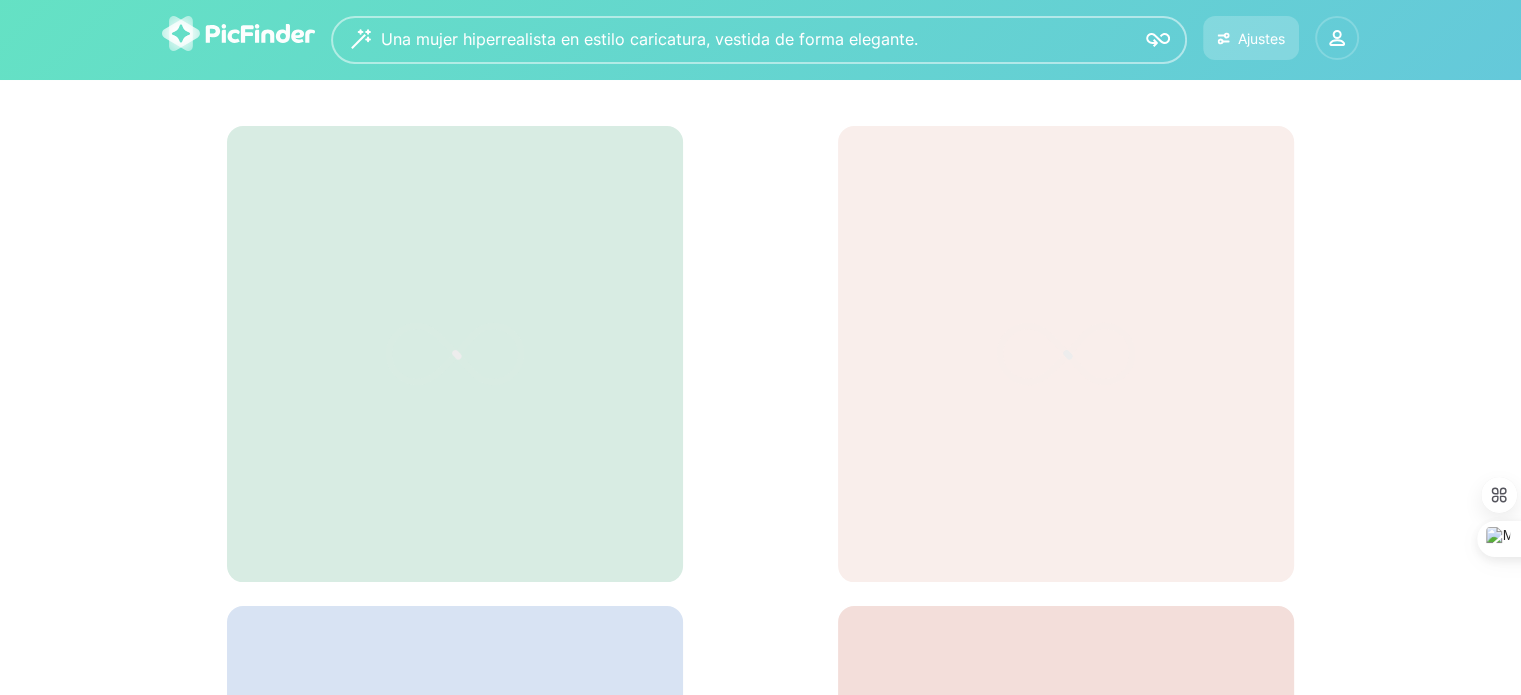 click at bounding box center [1337, 38] 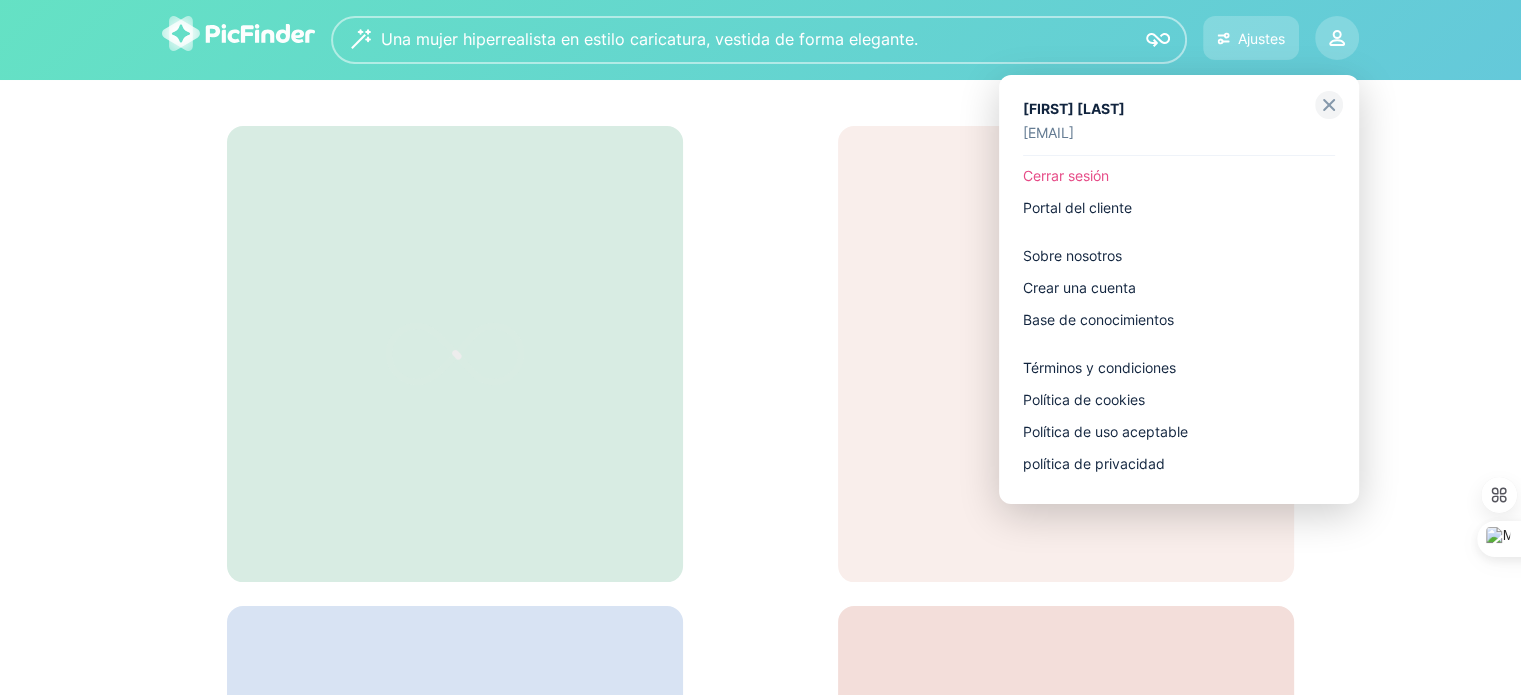 click at bounding box center (1329, 105) 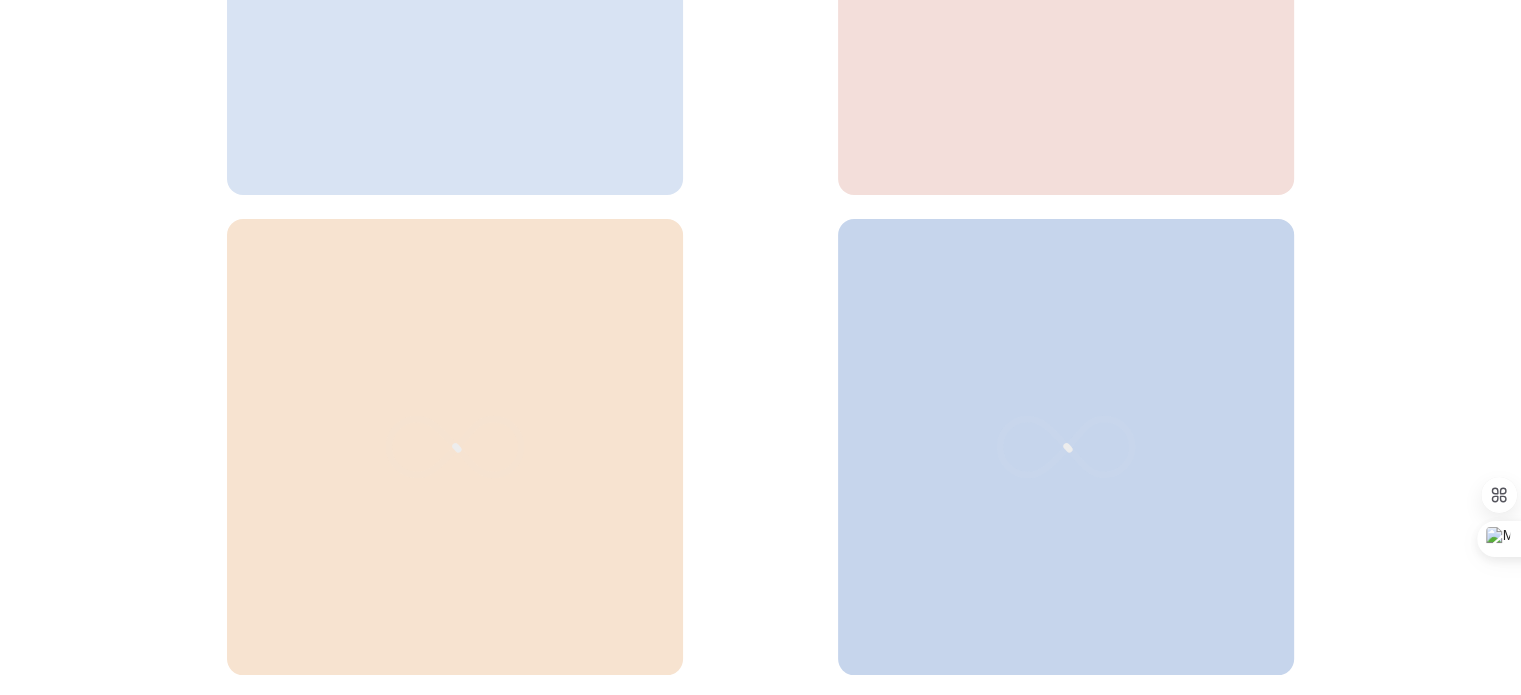 scroll, scrollTop: 960, scrollLeft: 0, axis: vertical 